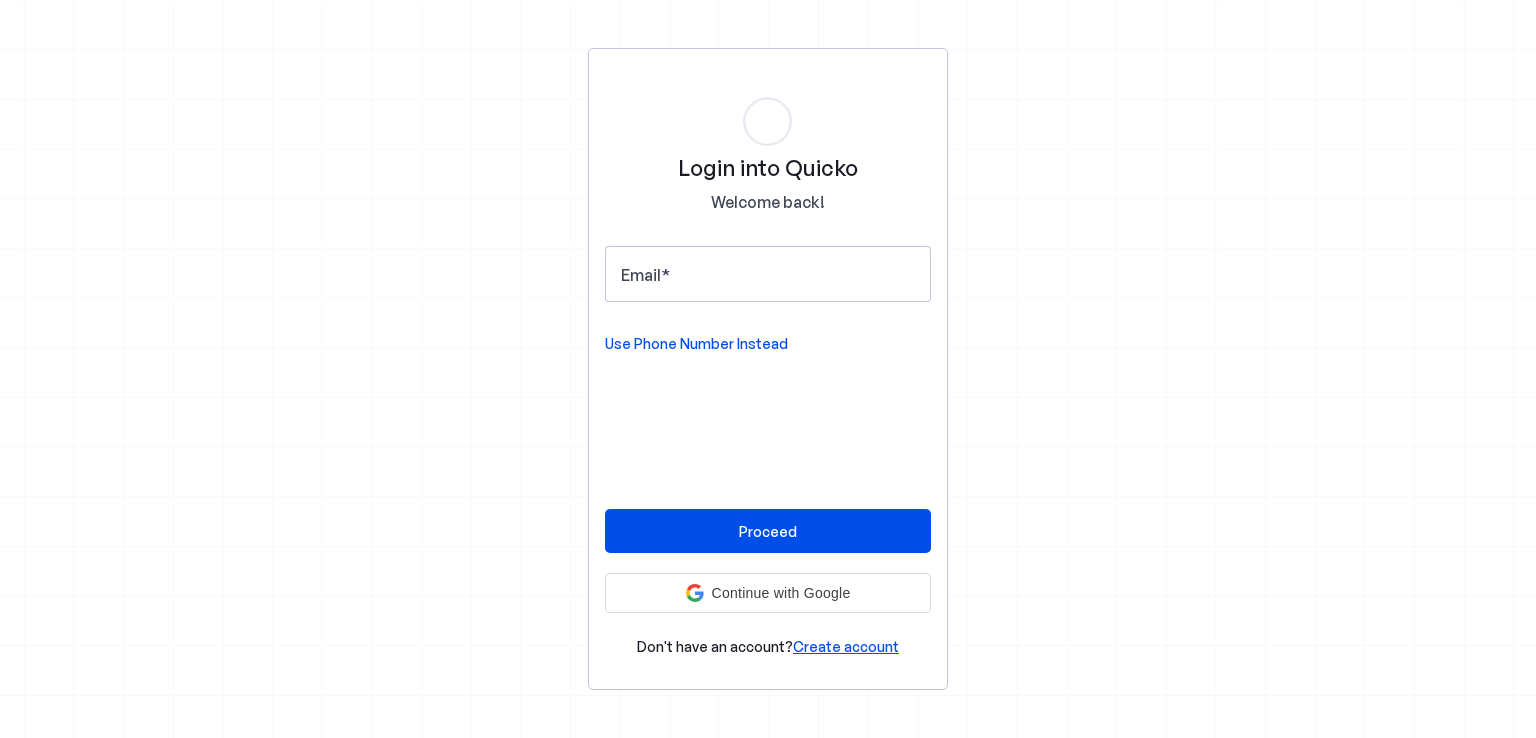scroll, scrollTop: 0, scrollLeft: 0, axis: both 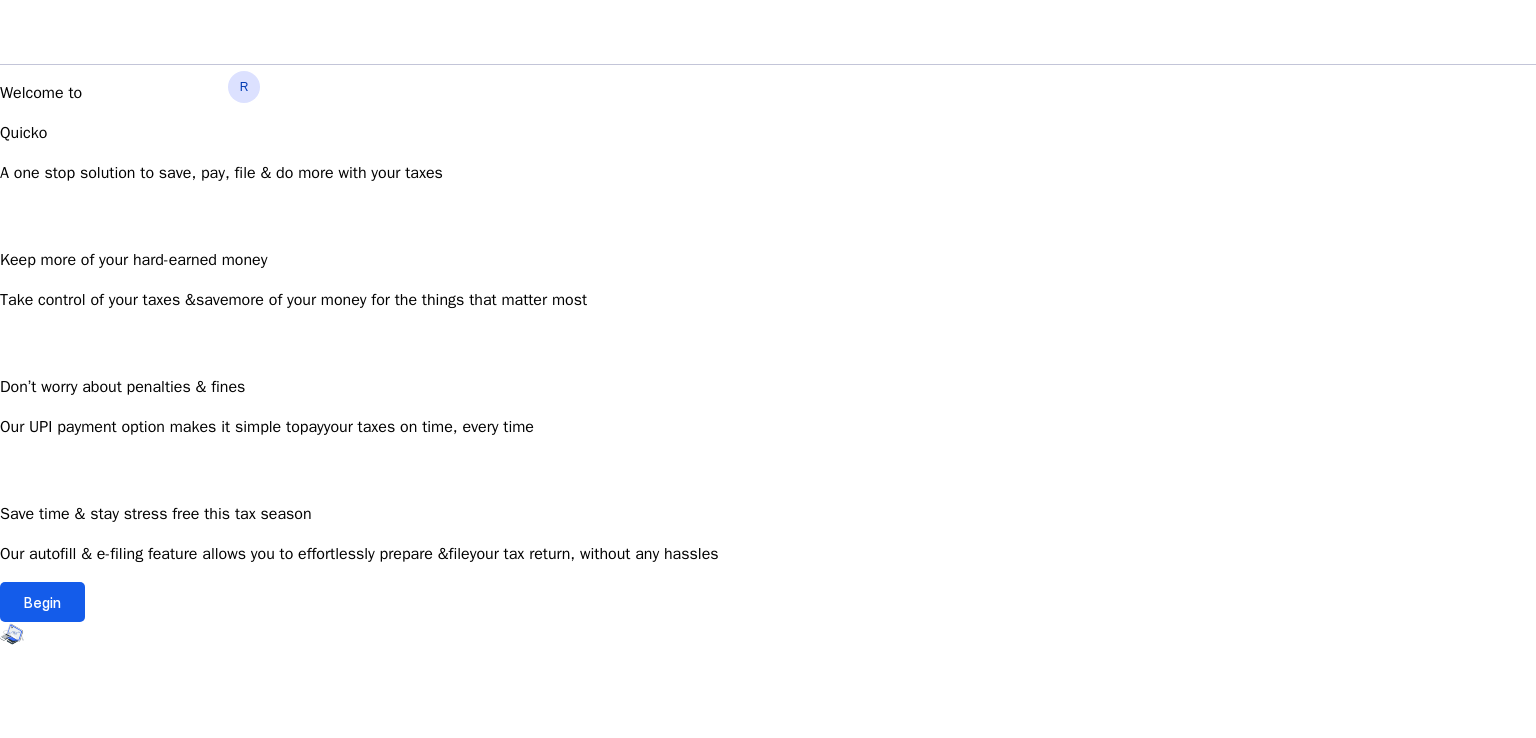 click at bounding box center [42, 602] 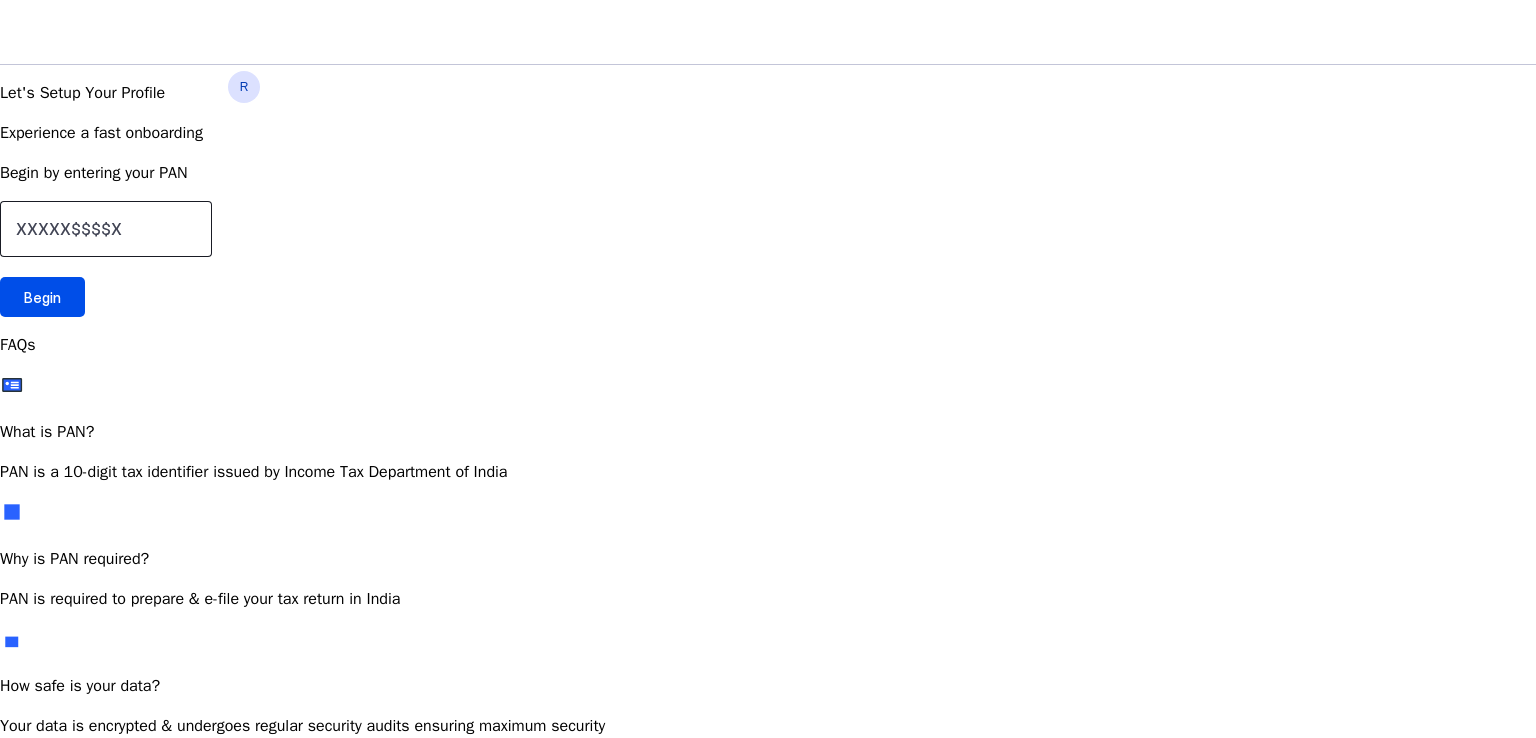 click at bounding box center [106, 229] 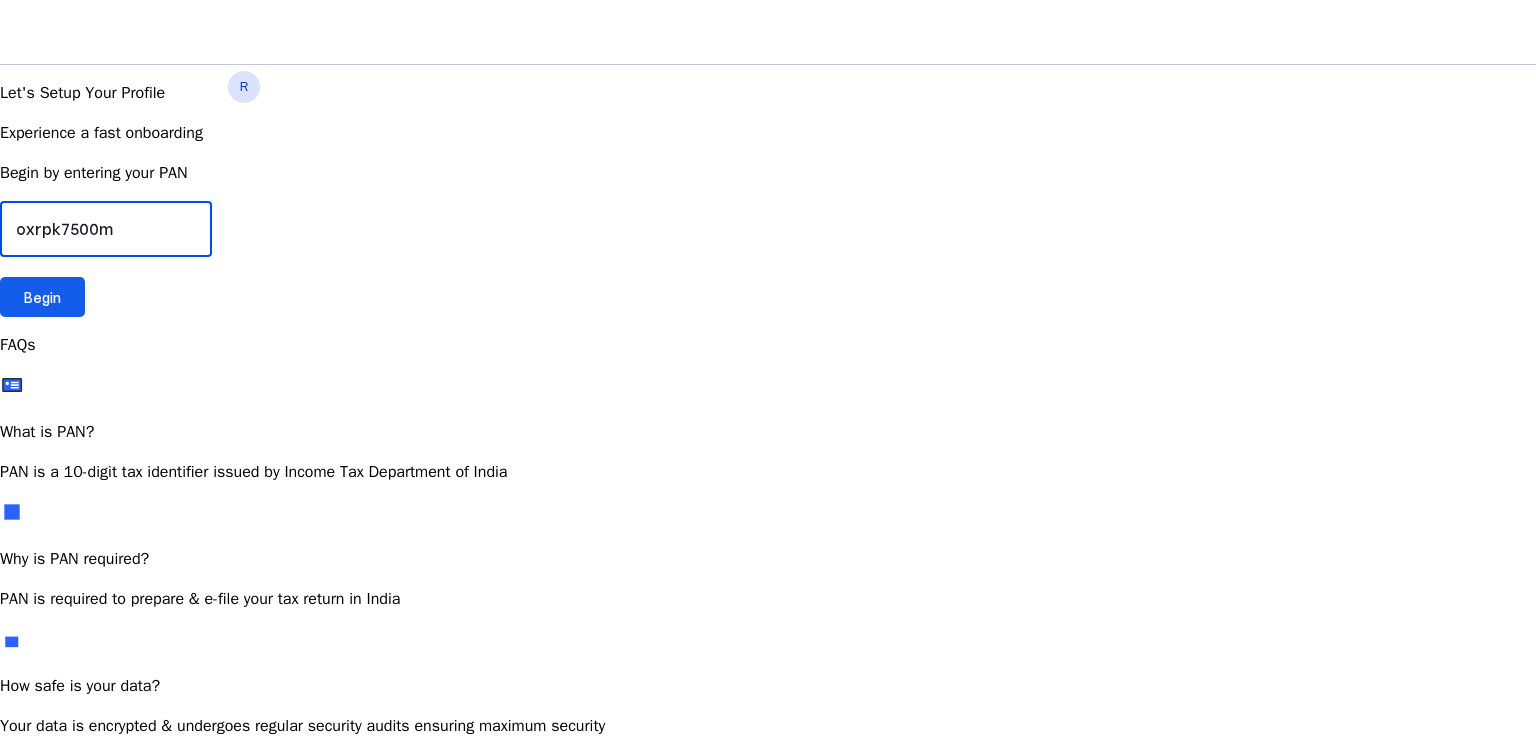 type on "oxrpk7500m" 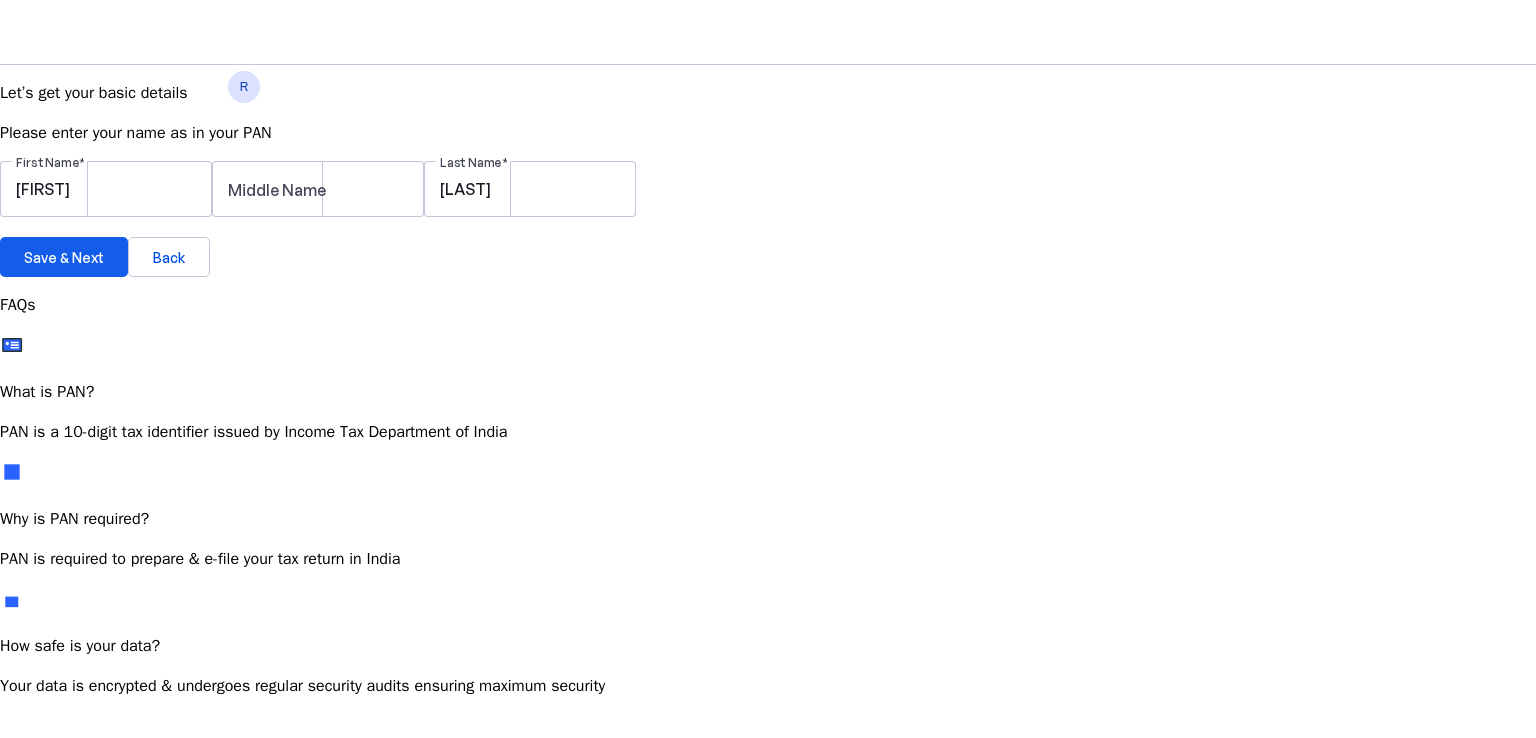 click at bounding box center (64, 257) 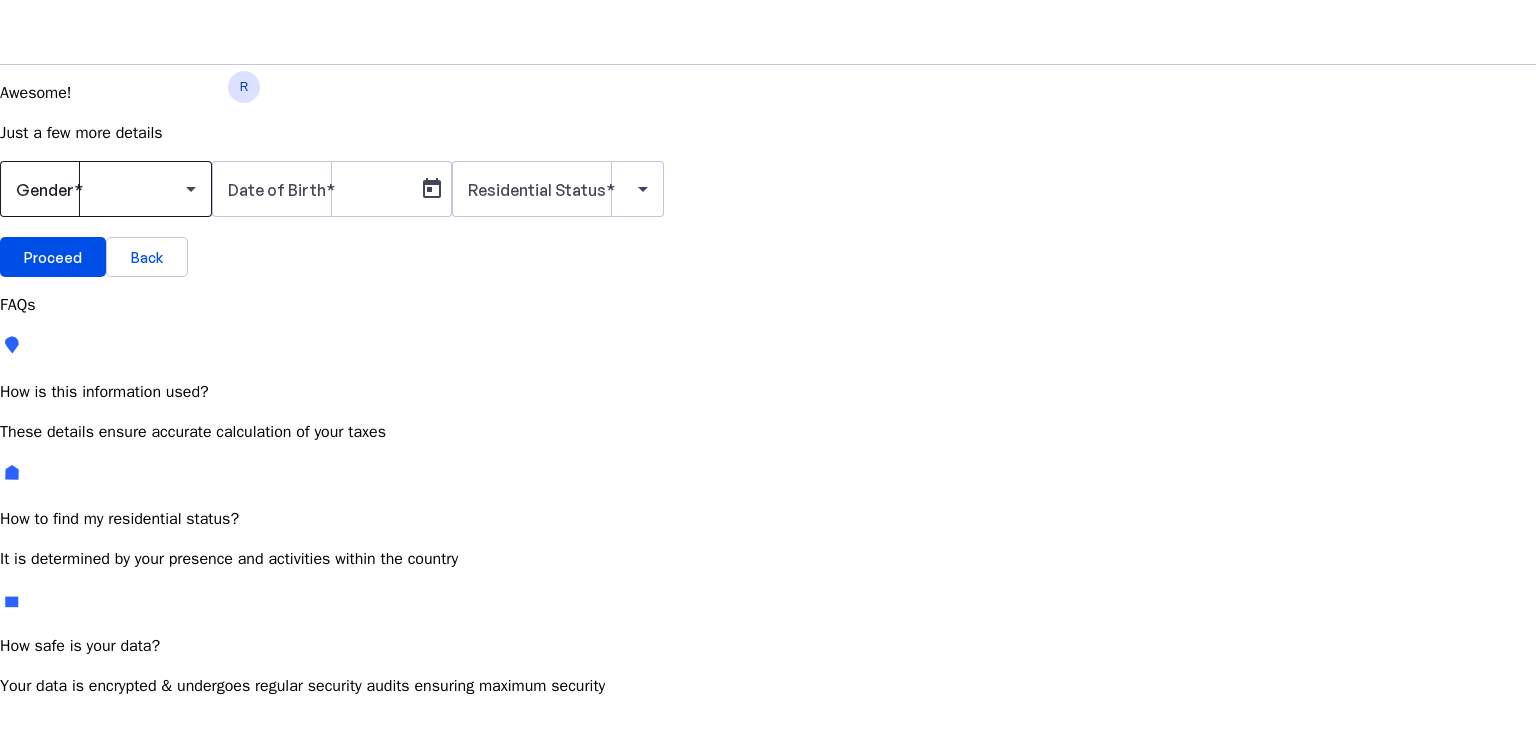 click at bounding box center (101, 189) 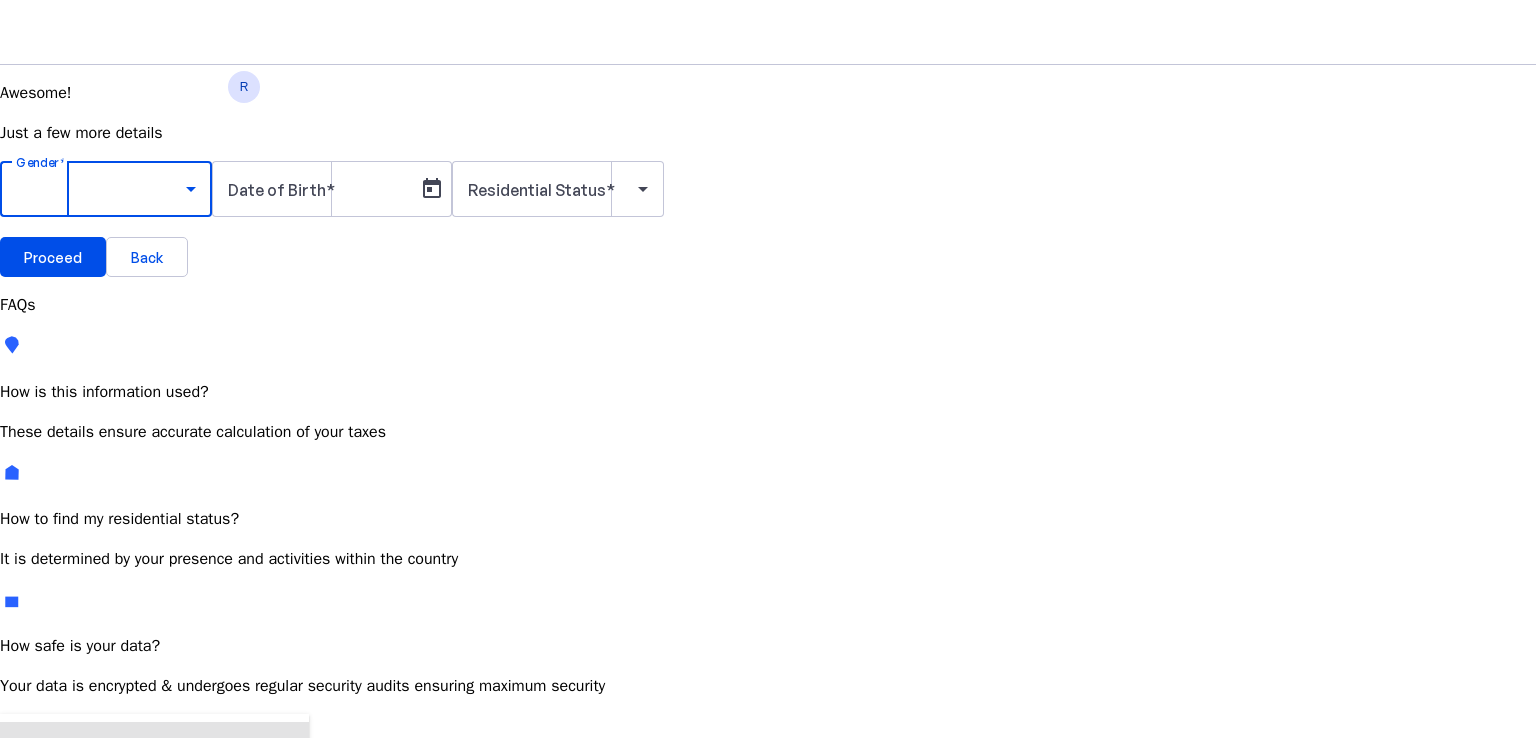 click on "Male" at bounding box center (154, 746) 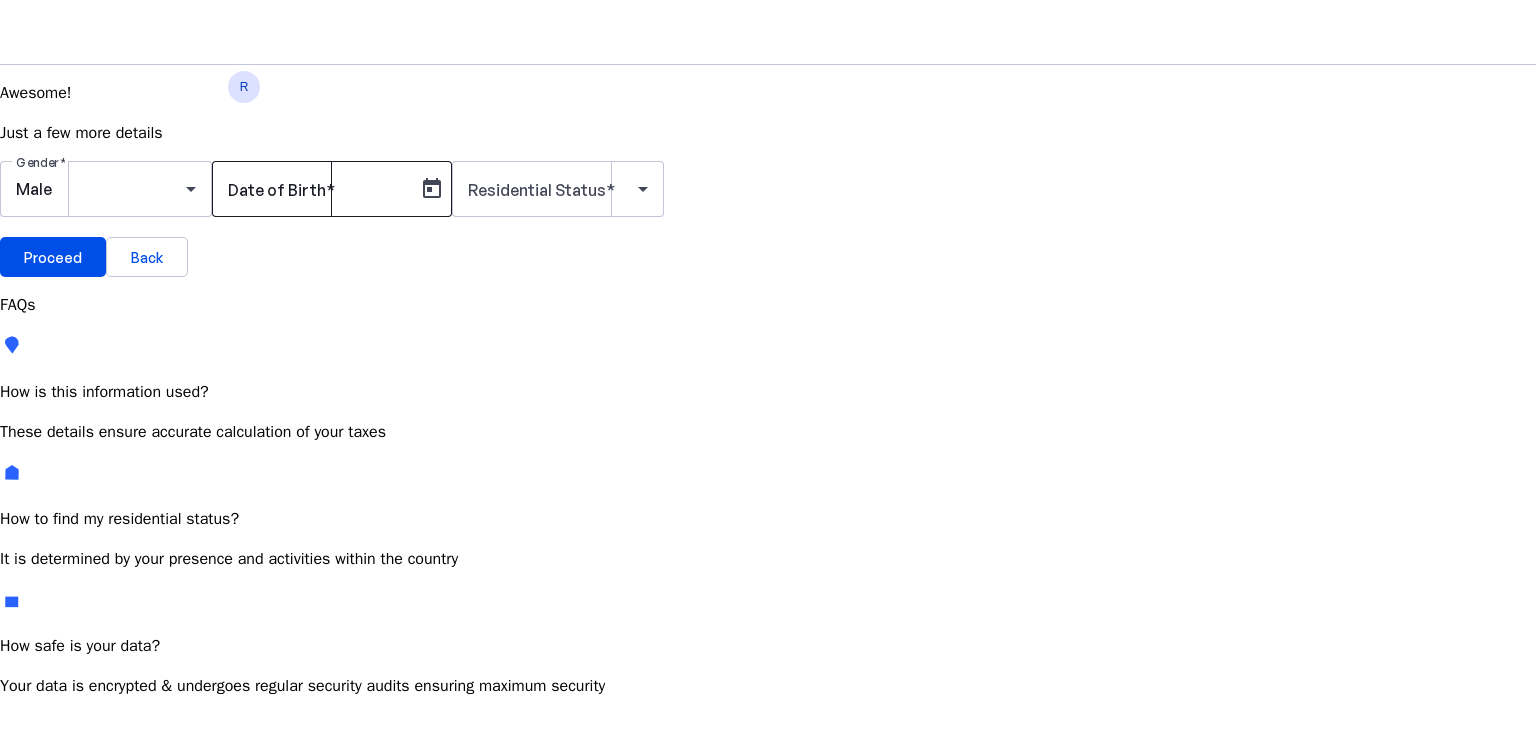 click at bounding box center [330, 190] 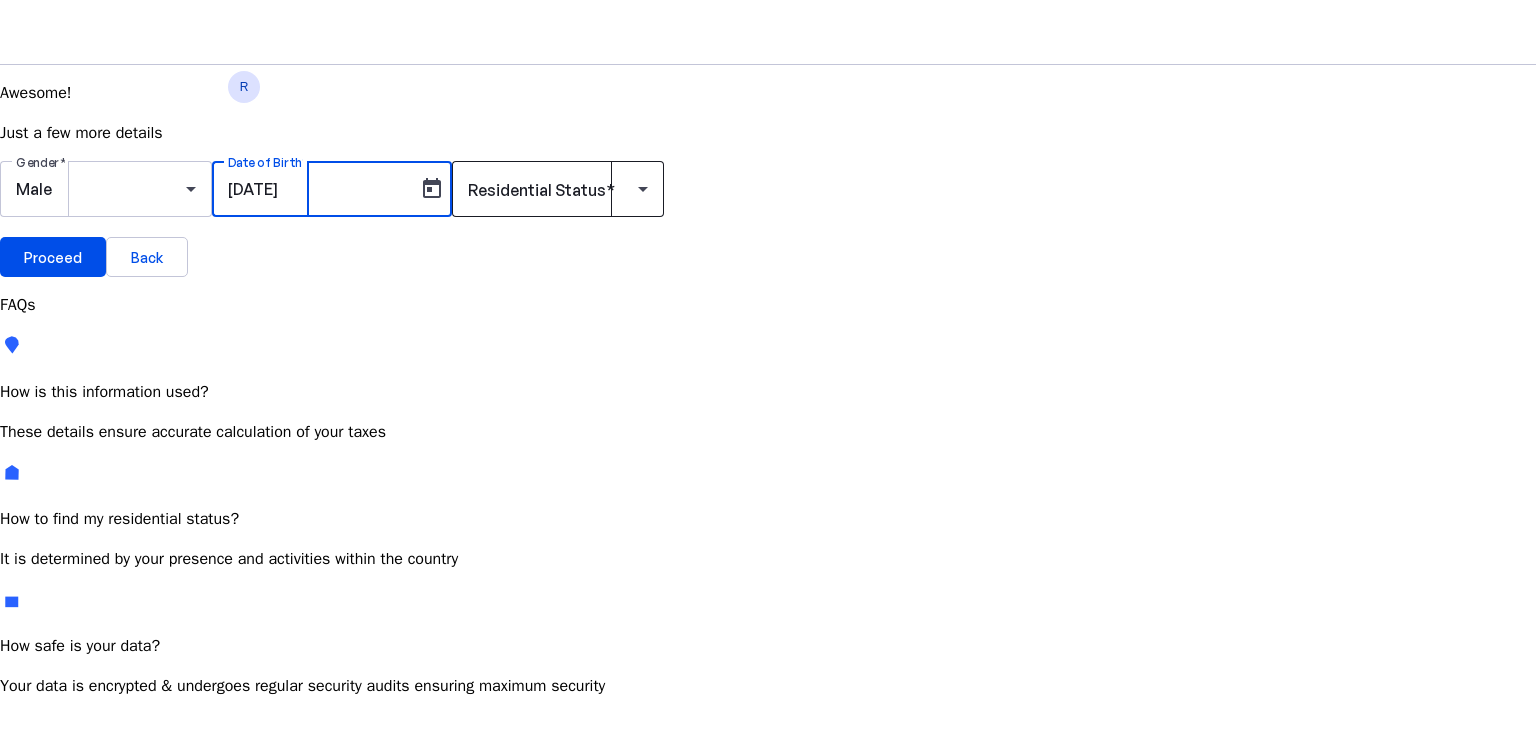 type on "[DATE]" 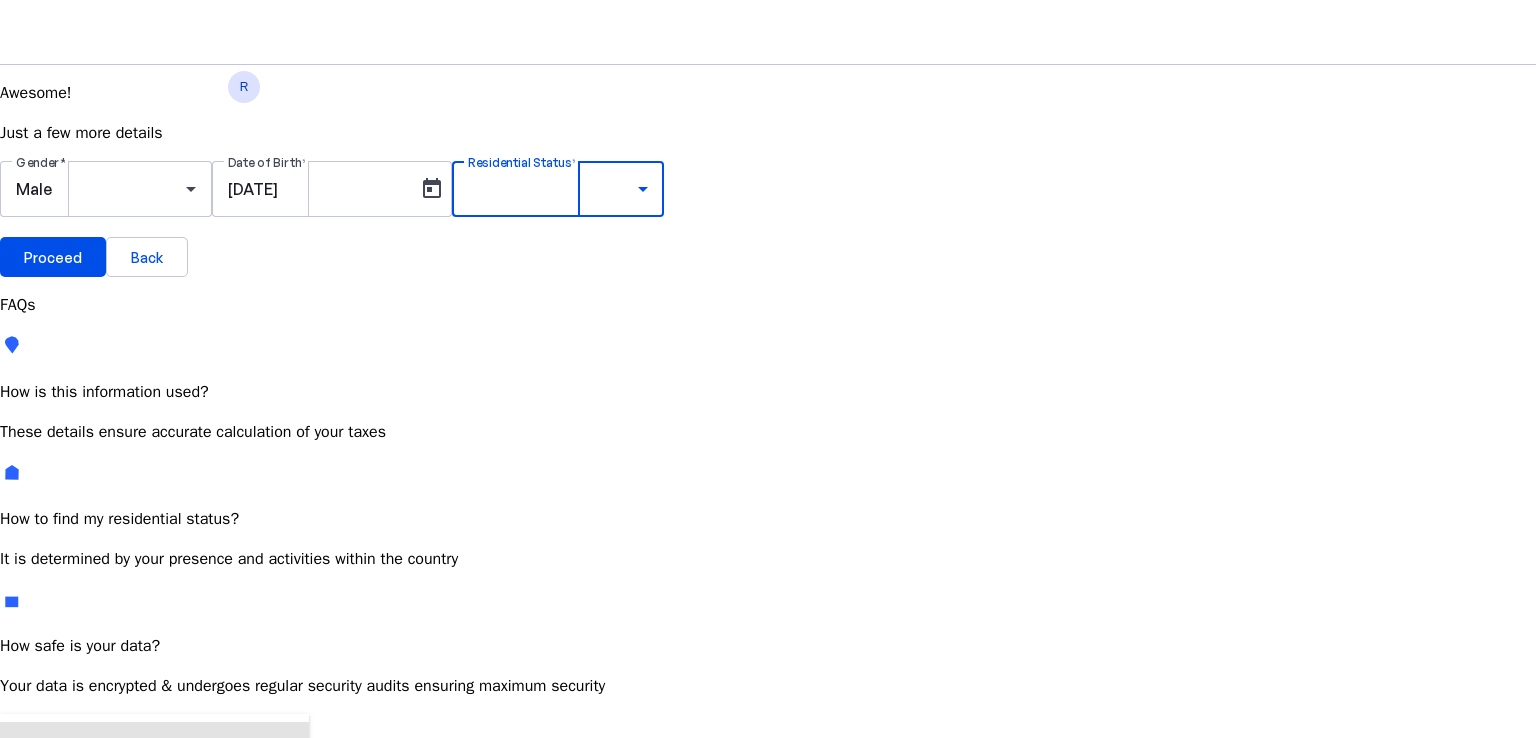 click on "Resident Most Common" at bounding box center [72, 766] 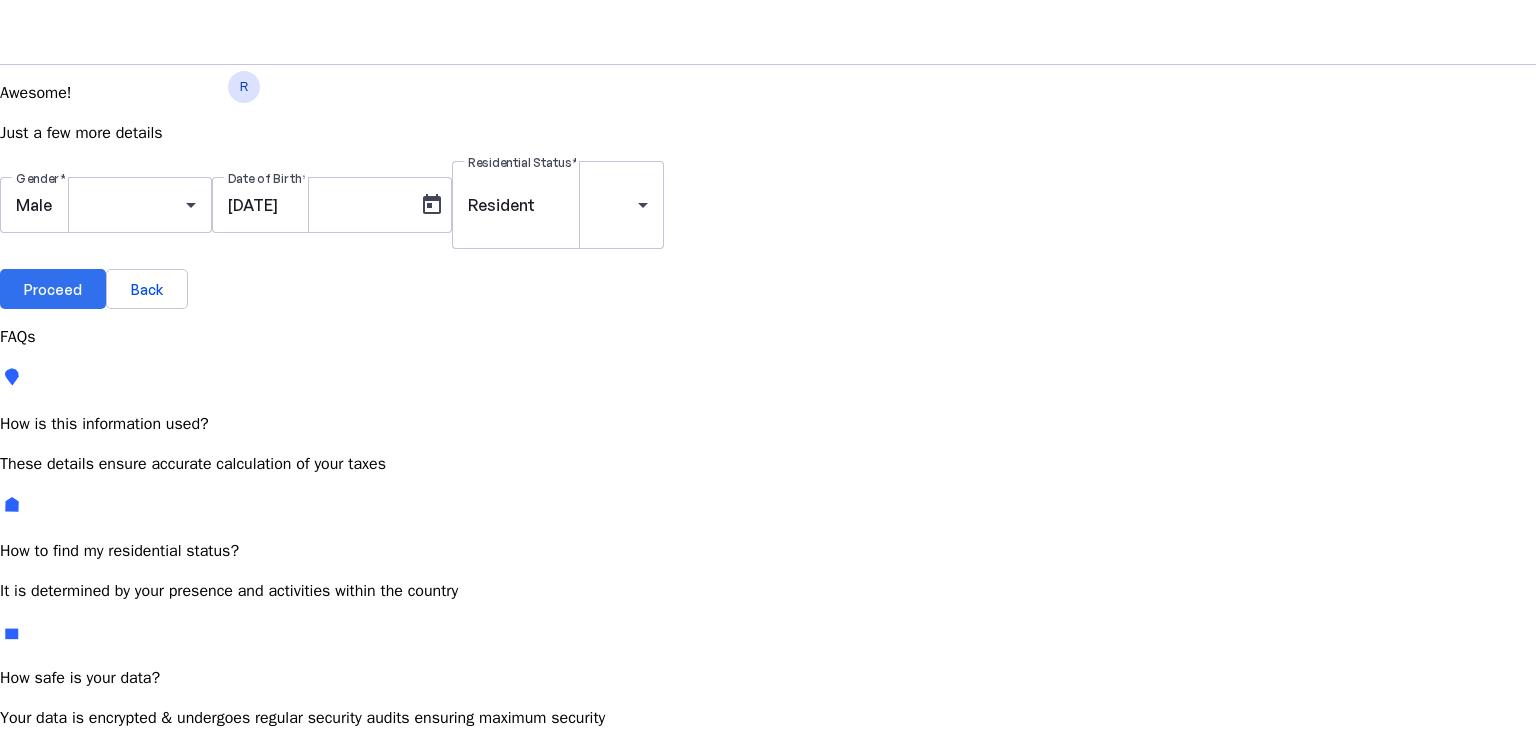click at bounding box center [53, 289] 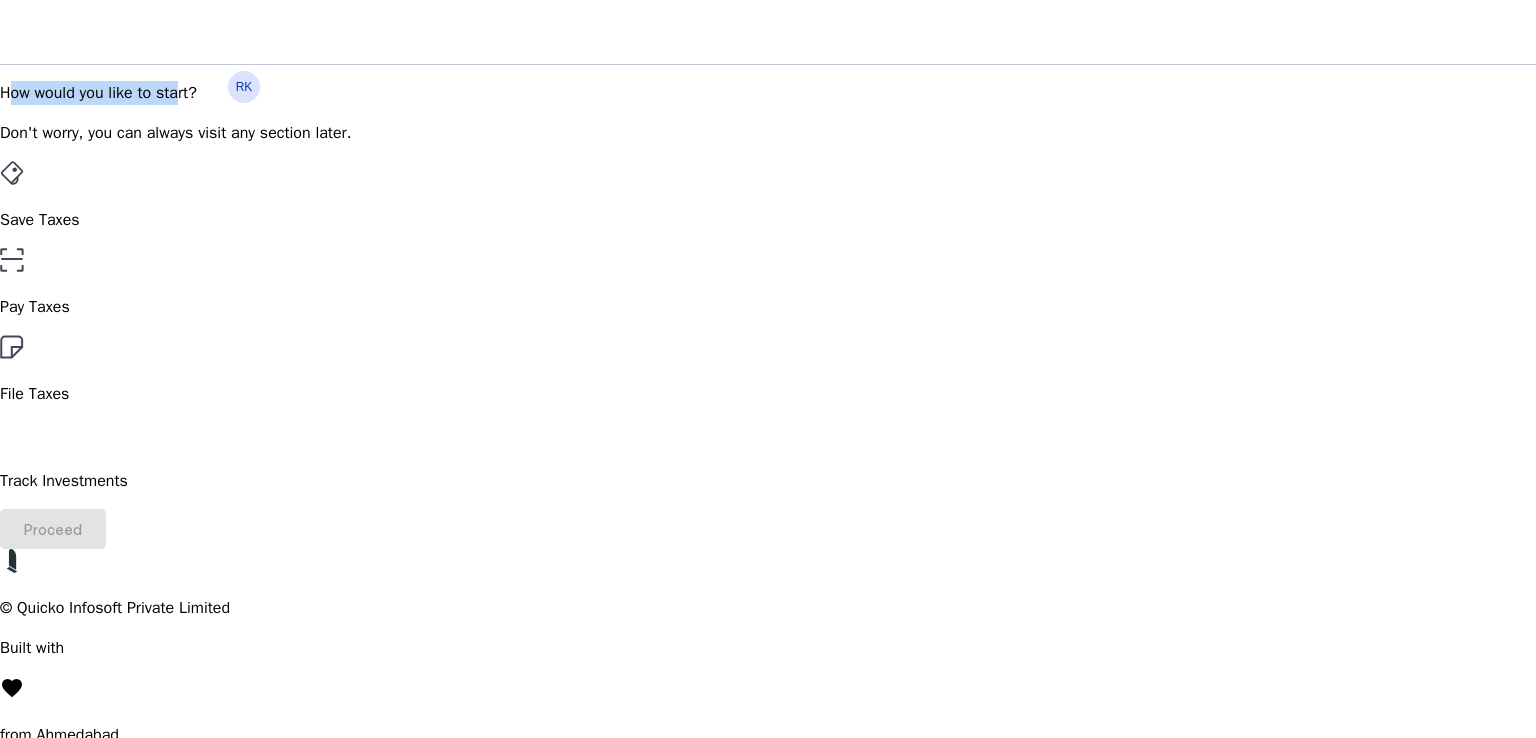 drag, startPoint x: 293, startPoint y: 201, endPoint x: 483, endPoint y: 202, distance: 190.00262 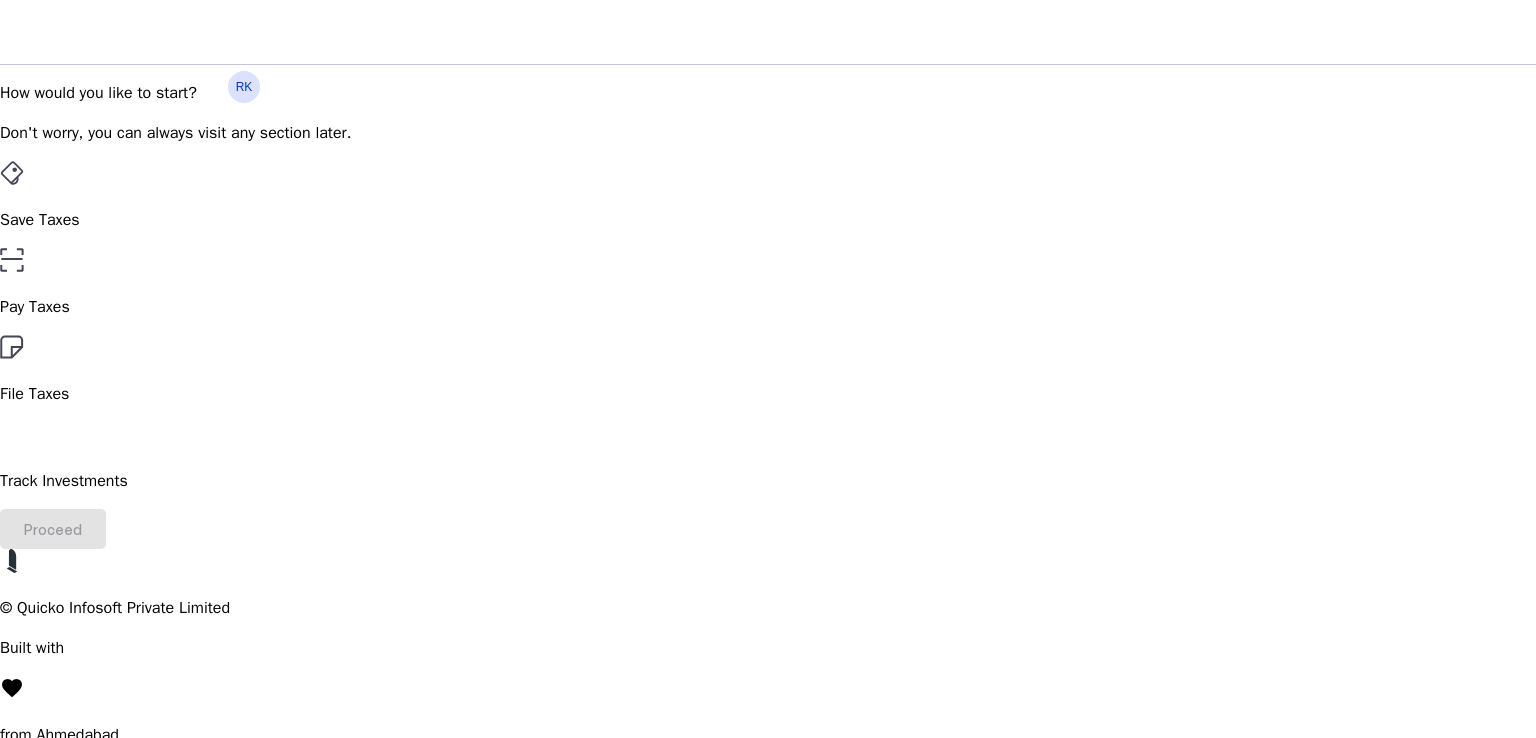 click on "Save Taxes" at bounding box center [768, 196] 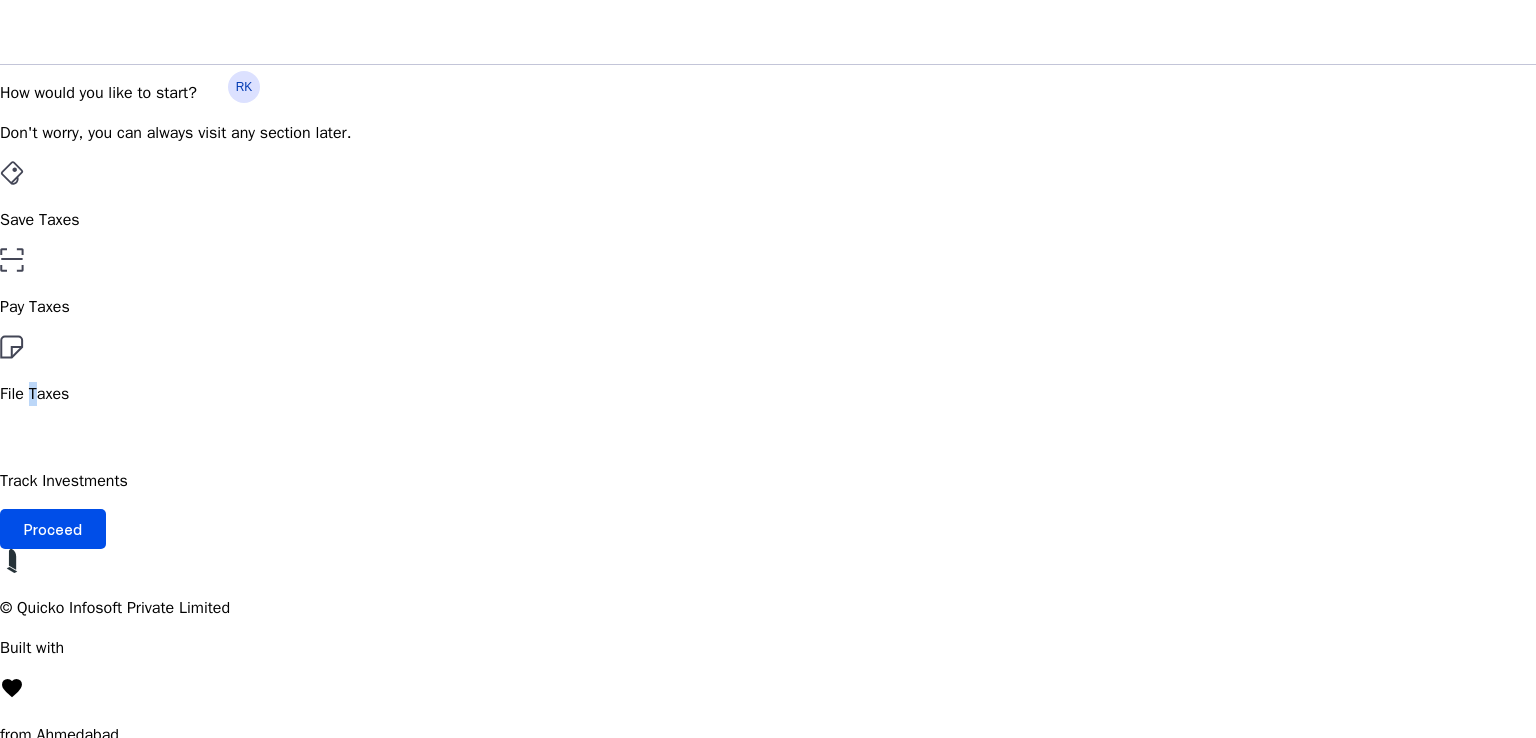 click on "File Taxes" at bounding box center (768, 307) 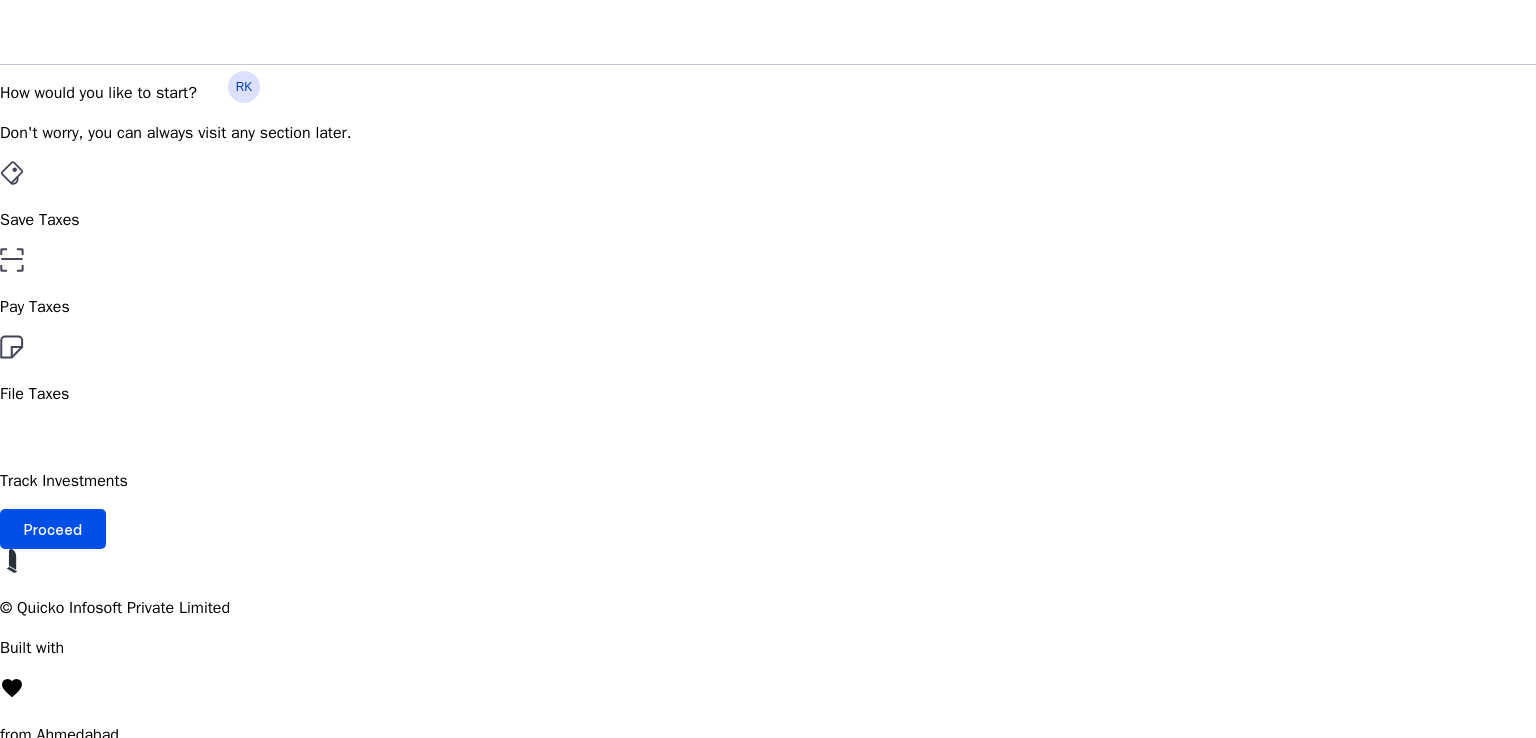 click on "Save Taxes" at bounding box center (768, 220) 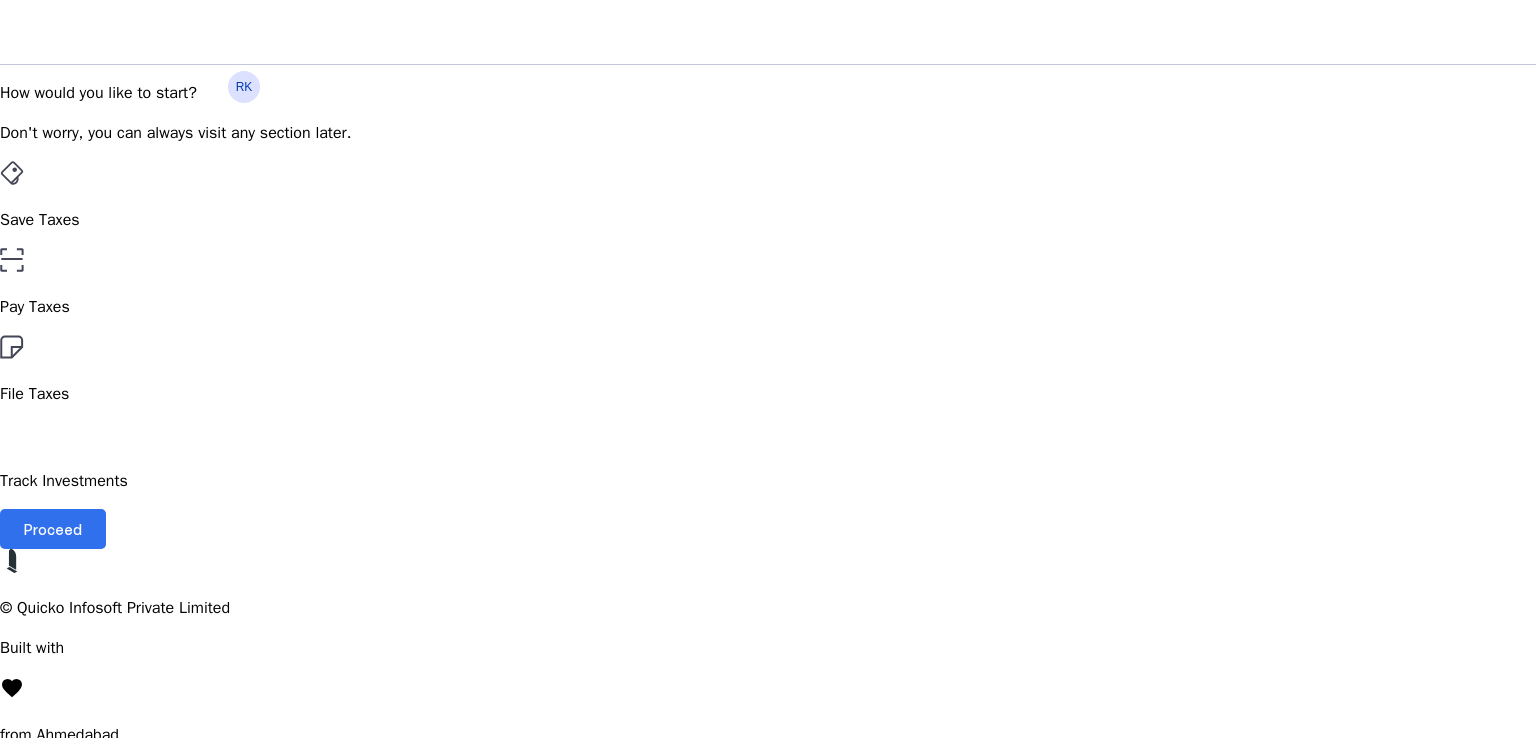 click at bounding box center [53, 529] 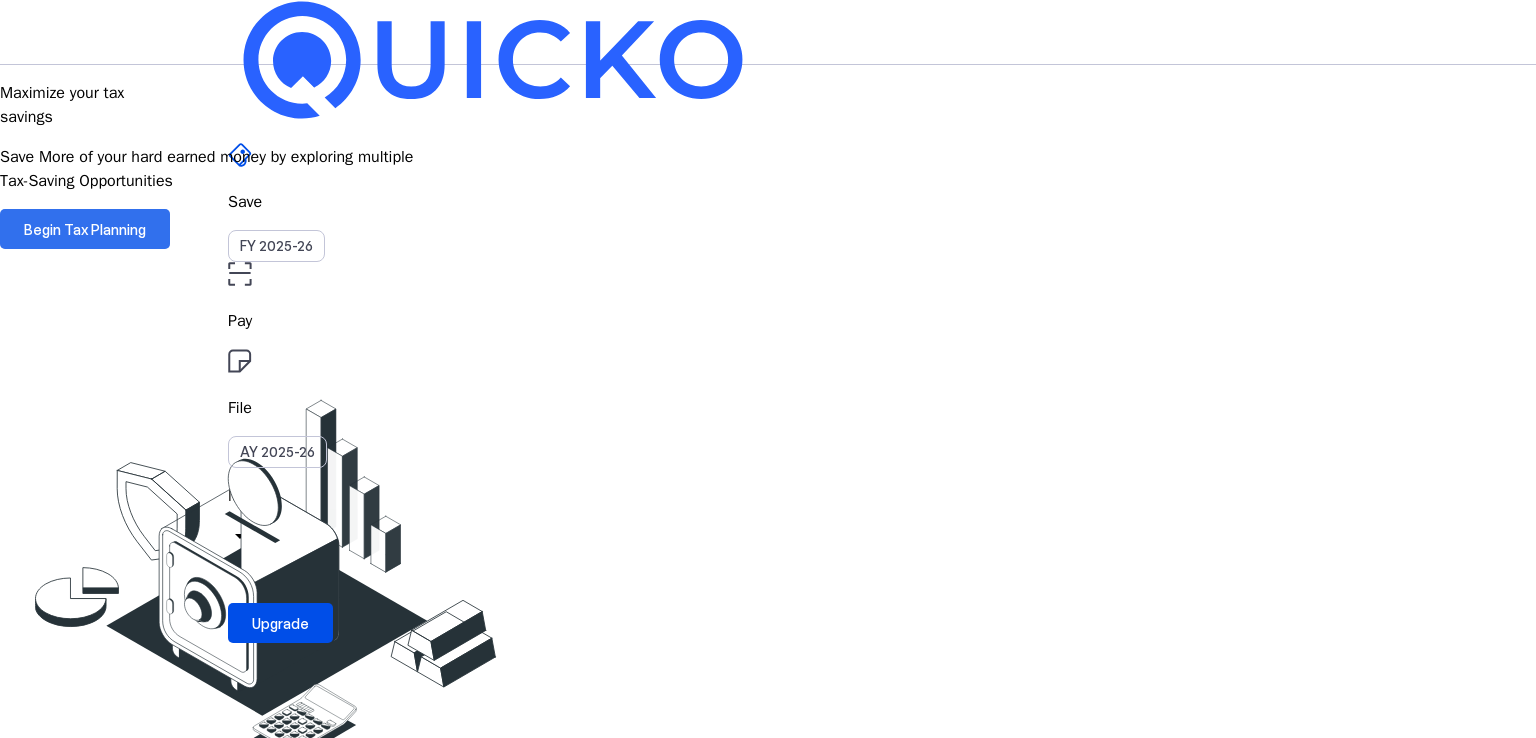 click on "Begin Tax Planning" at bounding box center [85, 229] 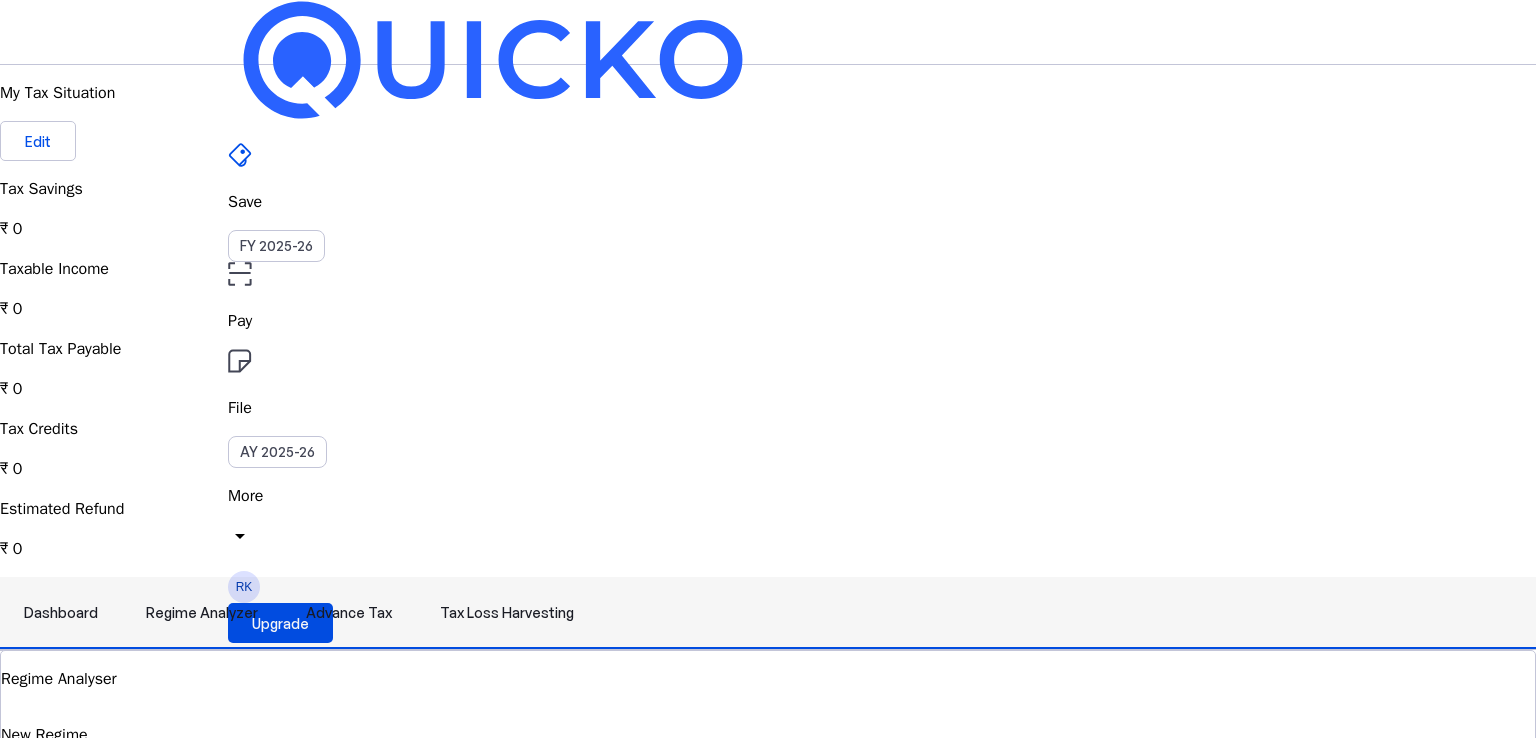 scroll, scrollTop: 0, scrollLeft: 0, axis: both 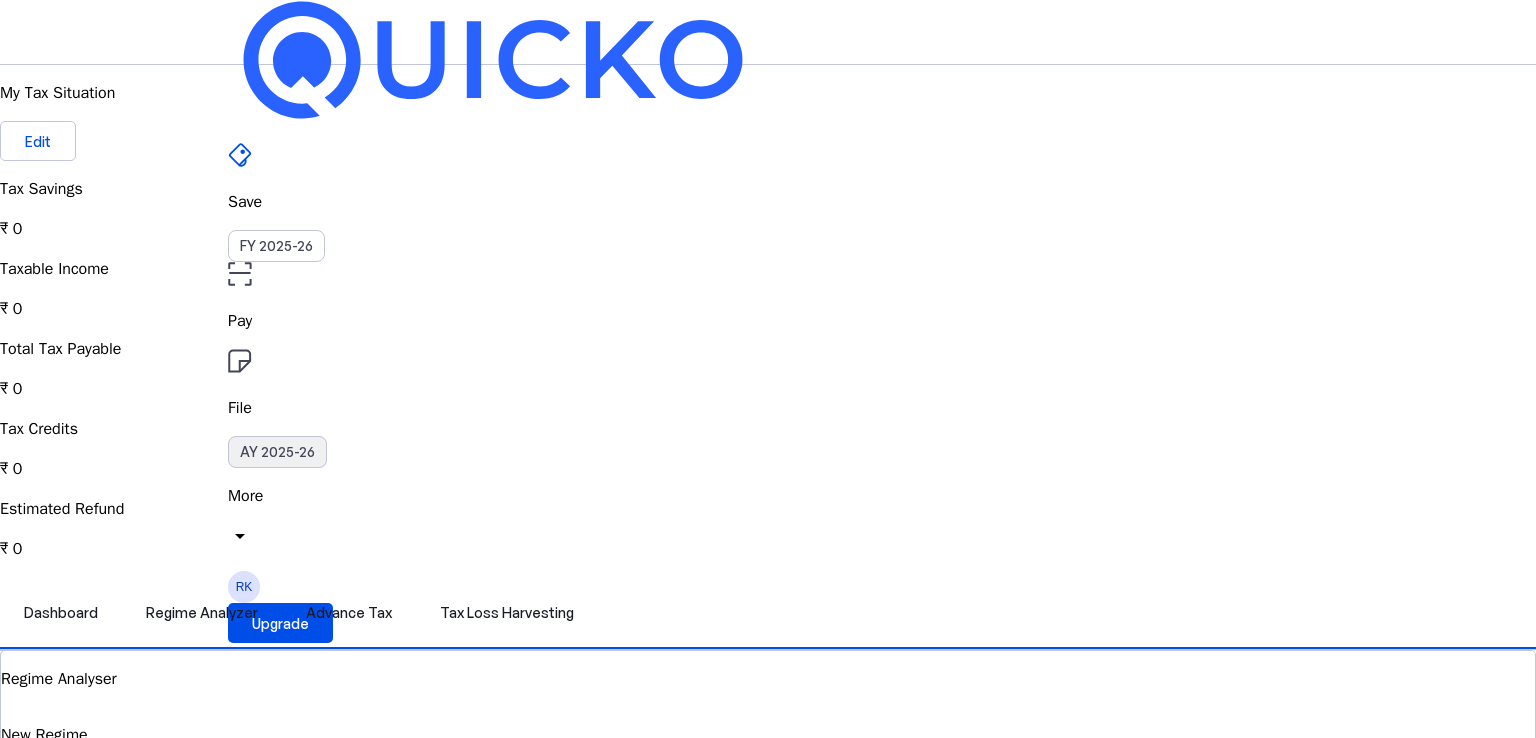 click on "AY 2025-26" at bounding box center [277, 452] 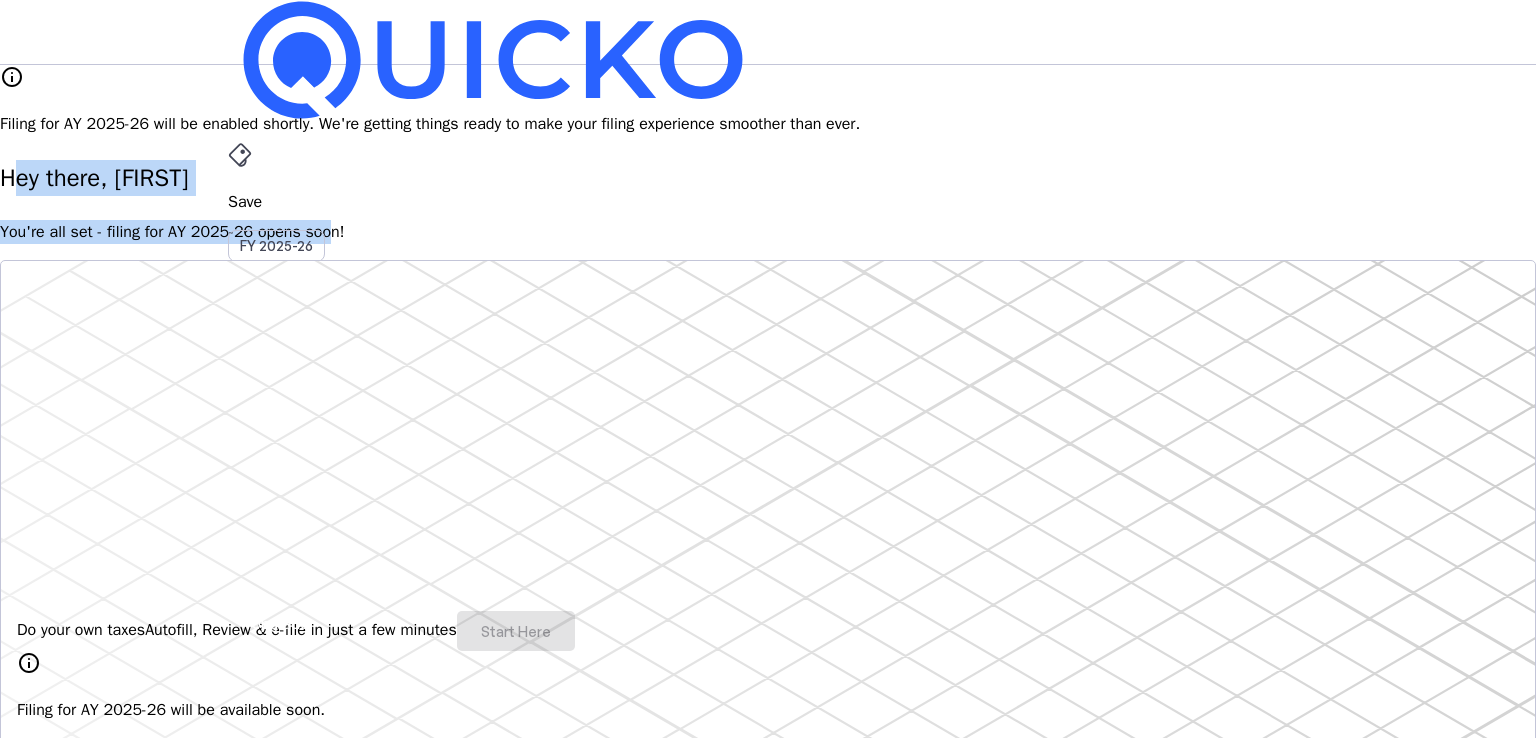 drag, startPoint x: 232, startPoint y: 187, endPoint x: 579, endPoint y: 203, distance: 347.36868 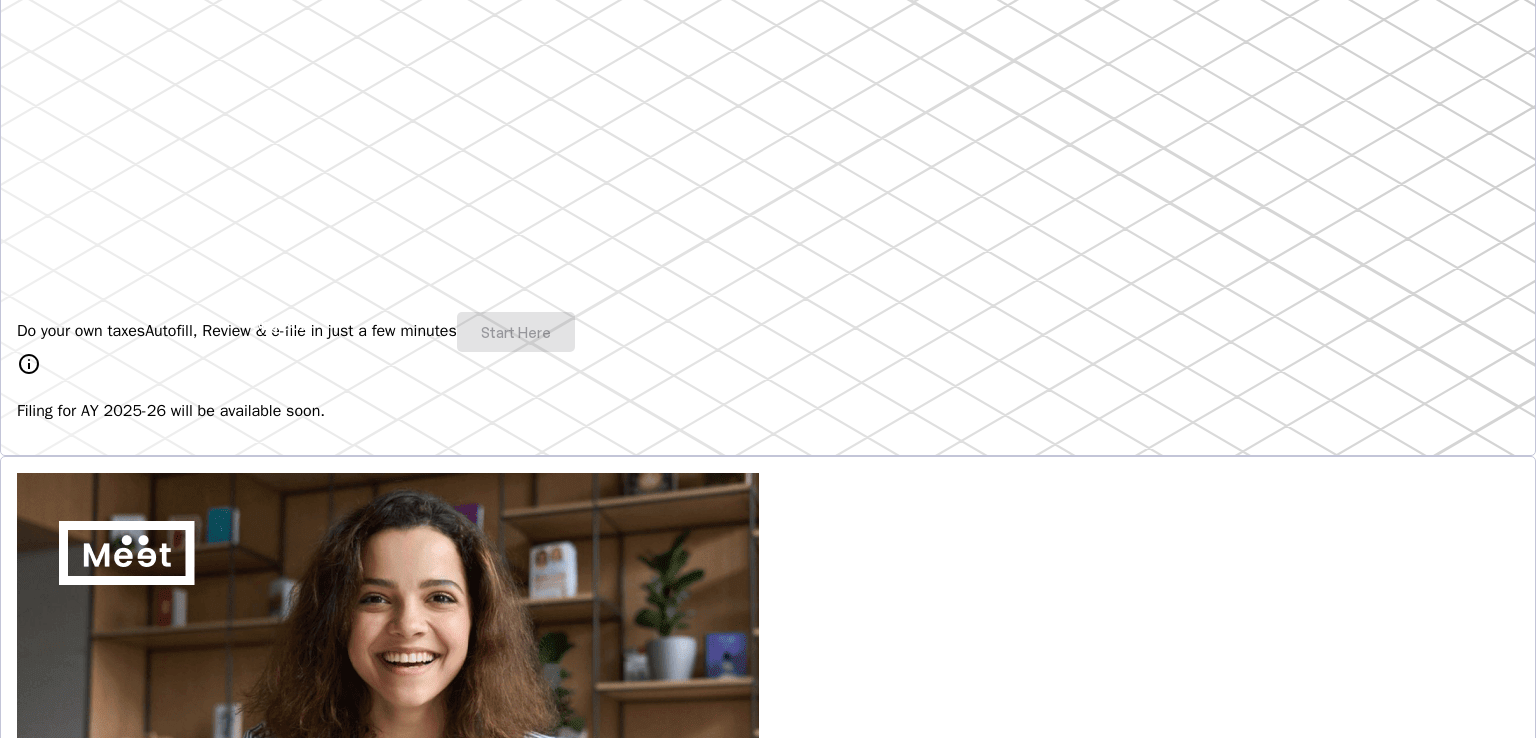 scroll, scrollTop: 300, scrollLeft: 0, axis: vertical 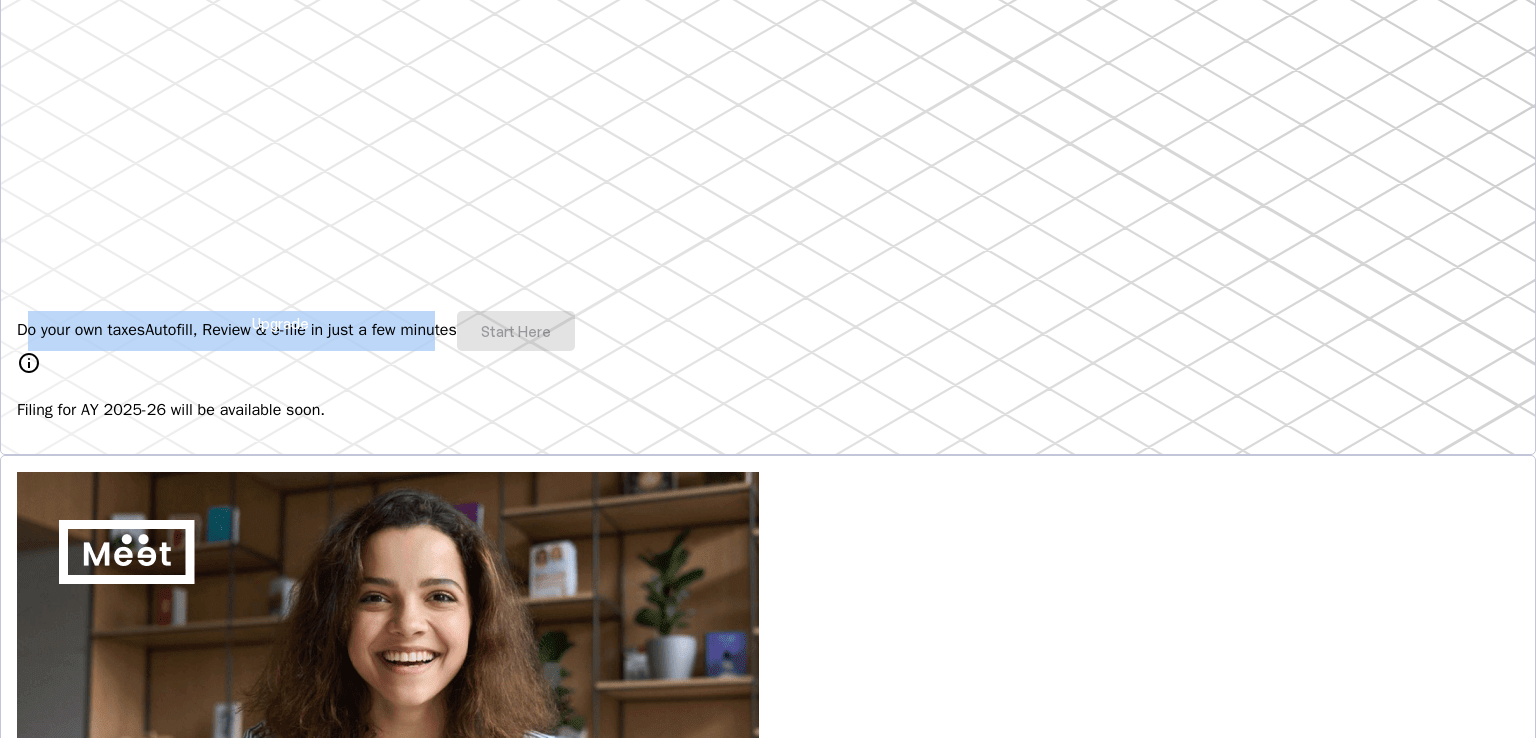 drag, startPoint x: 254, startPoint y: 272, endPoint x: 517, endPoint y: 316, distance: 266.6552 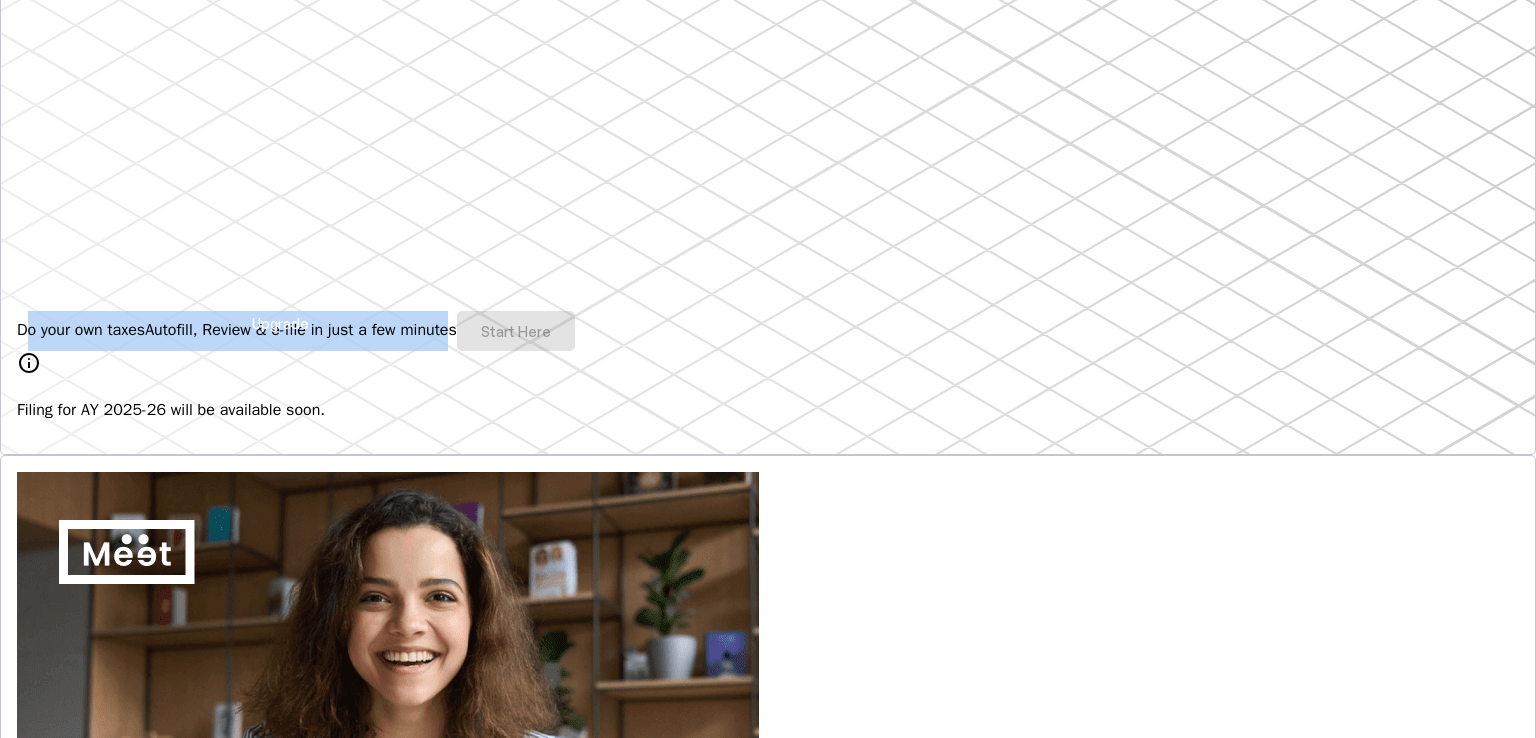 click on "Autofill, Review & e-file in just a few minutes" at bounding box center [301, 330] 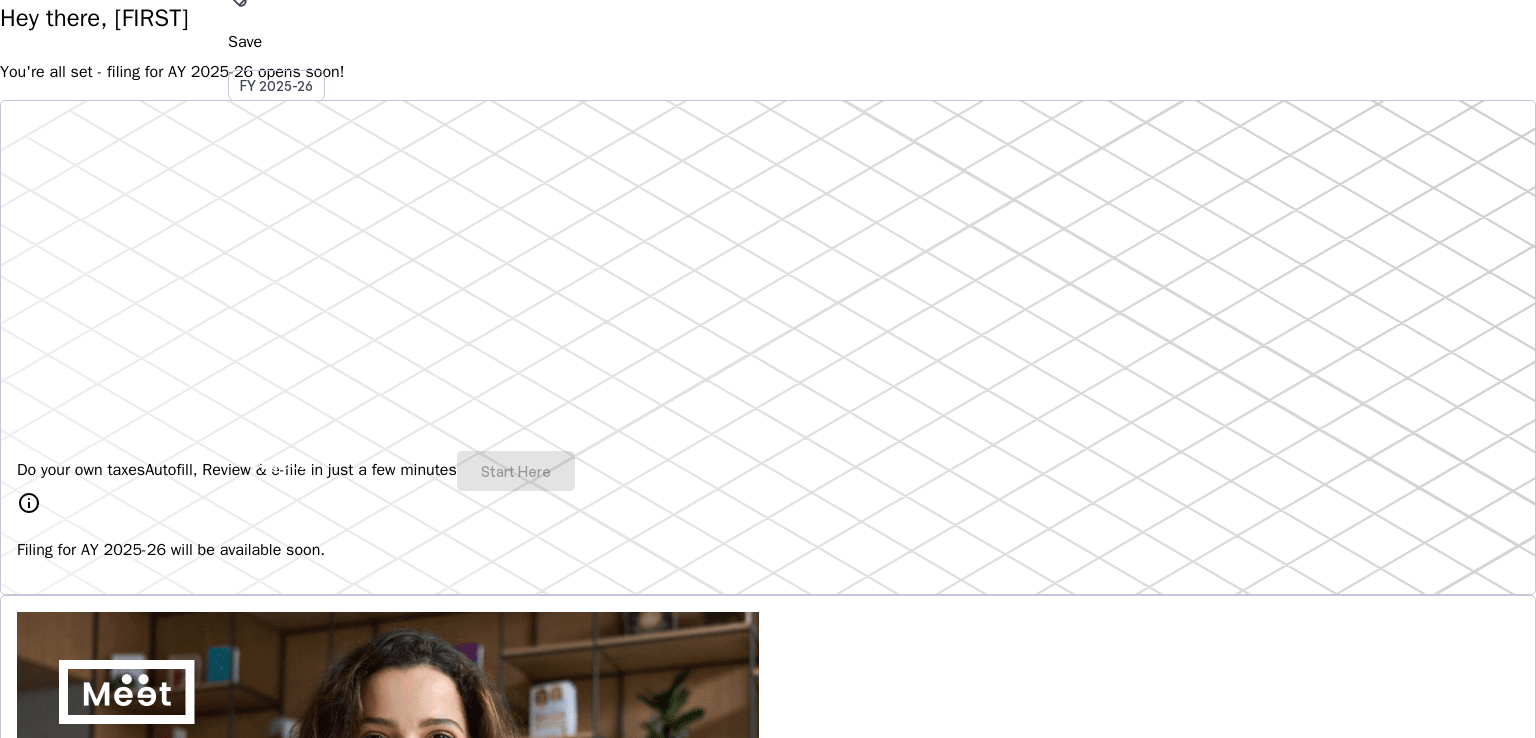 scroll, scrollTop: 200, scrollLeft: 0, axis: vertical 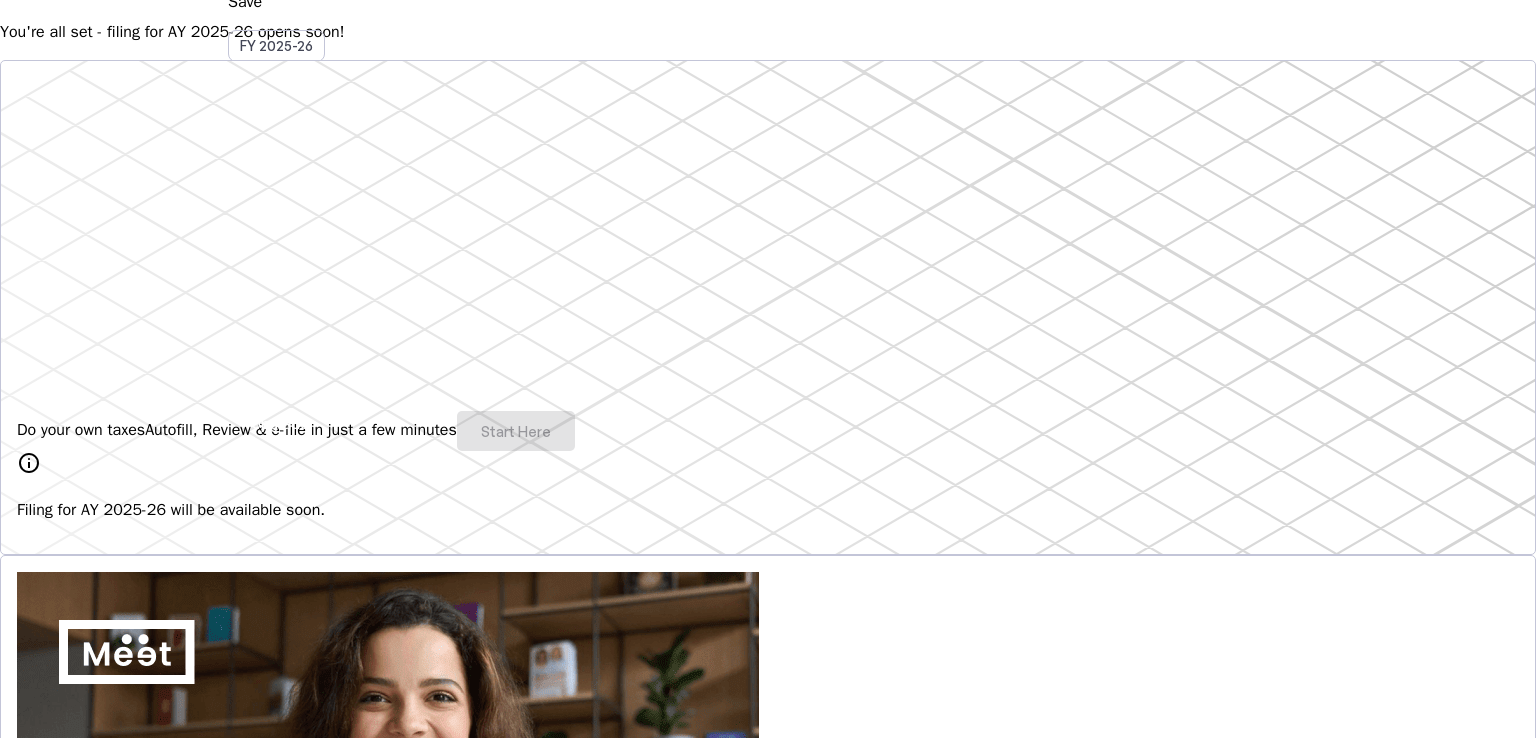 drag, startPoint x: 1088, startPoint y: 427, endPoint x: 1196, endPoint y: 421, distance: 108.16654 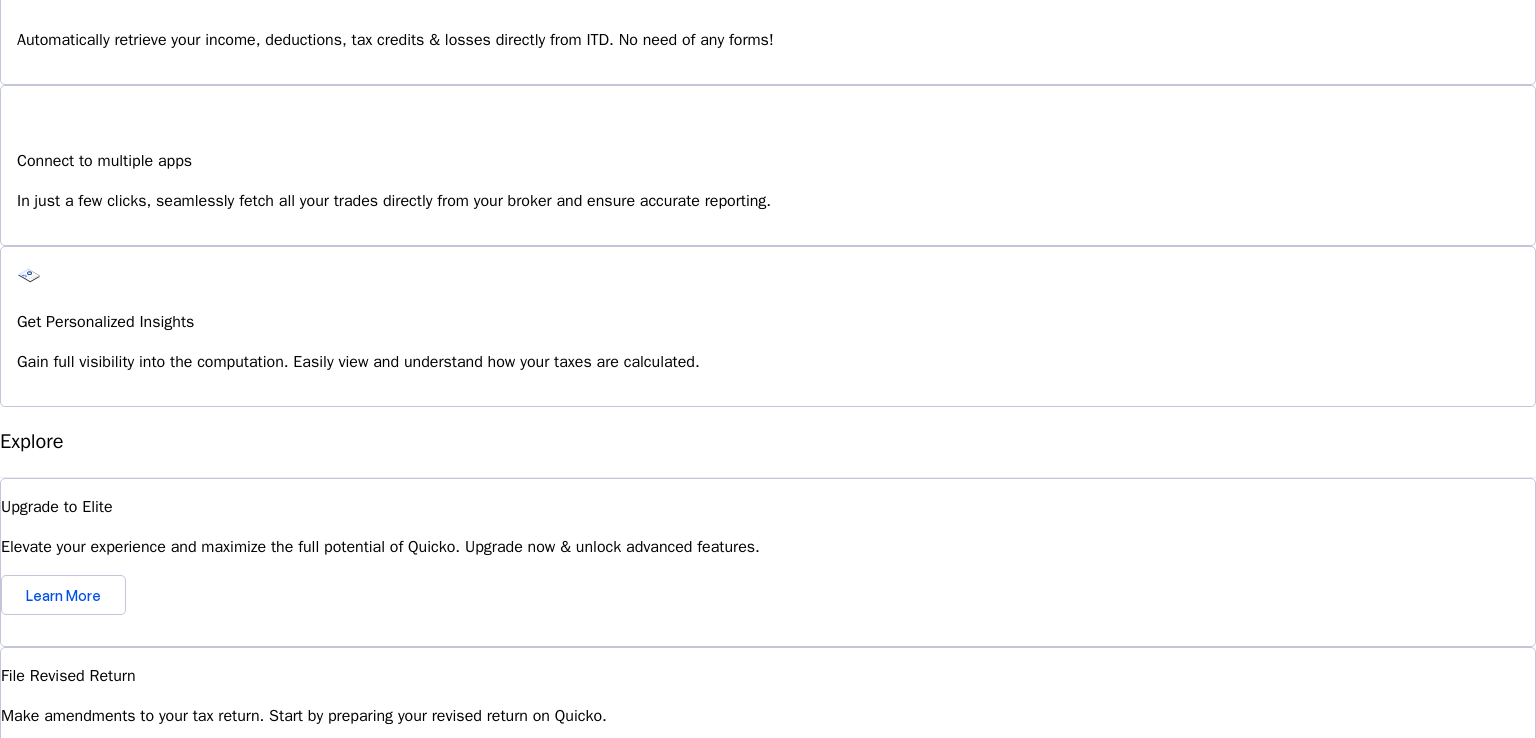 scroll, scrollTop: 1600, scrollLeft: 0, axis: vertical 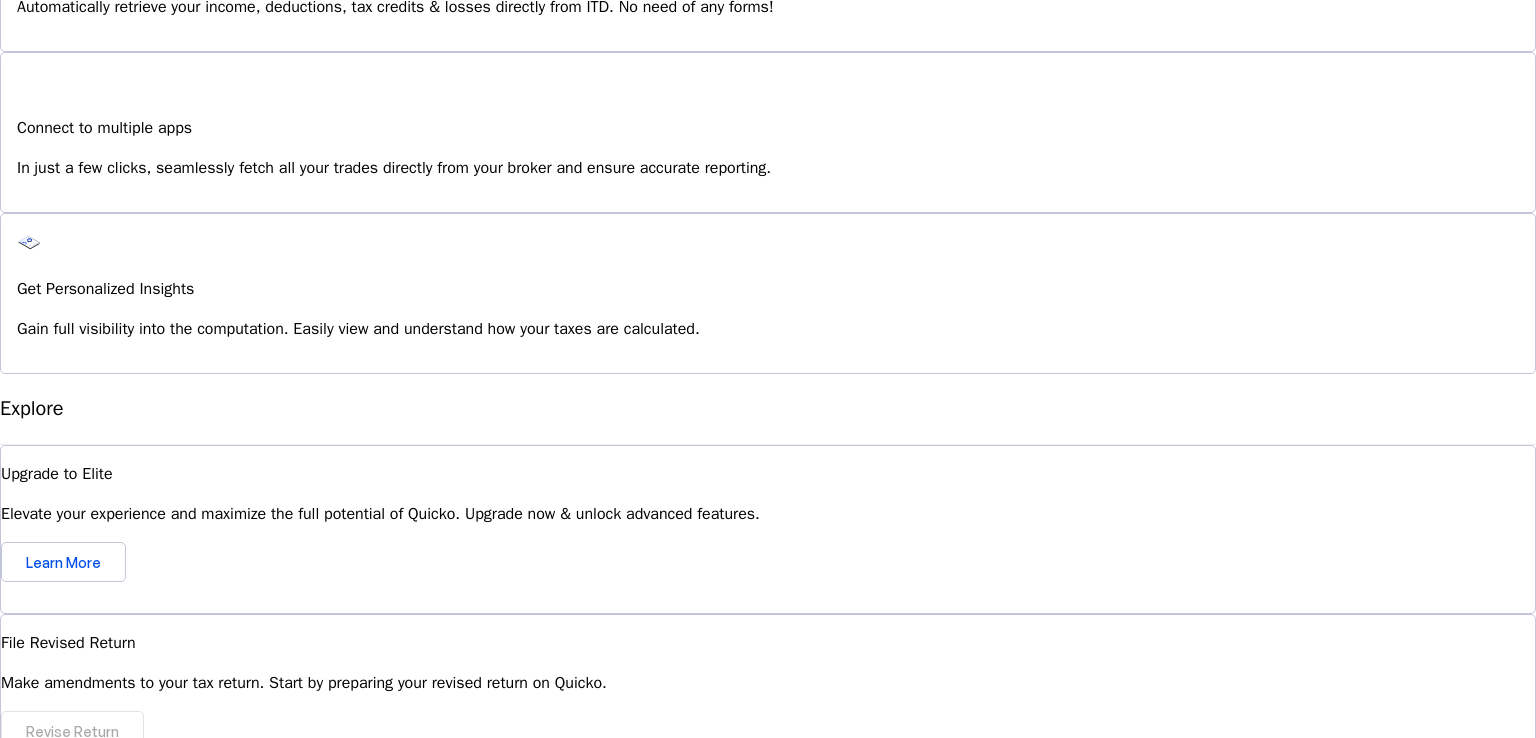 click on "I'm Interested" at bounding box center [73, 1069] 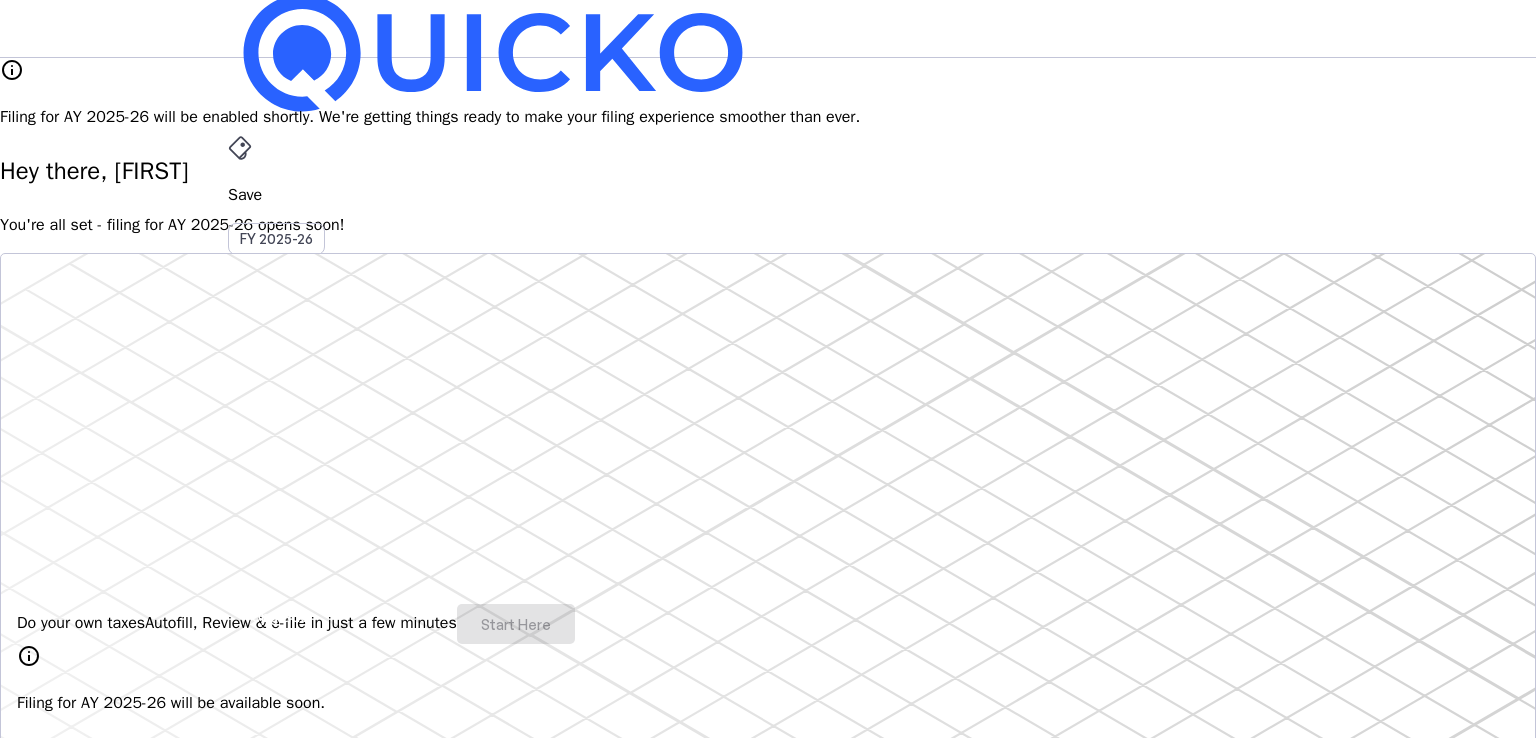 scroll, scrollTop: 0, scrollLeft: 0, axis: both 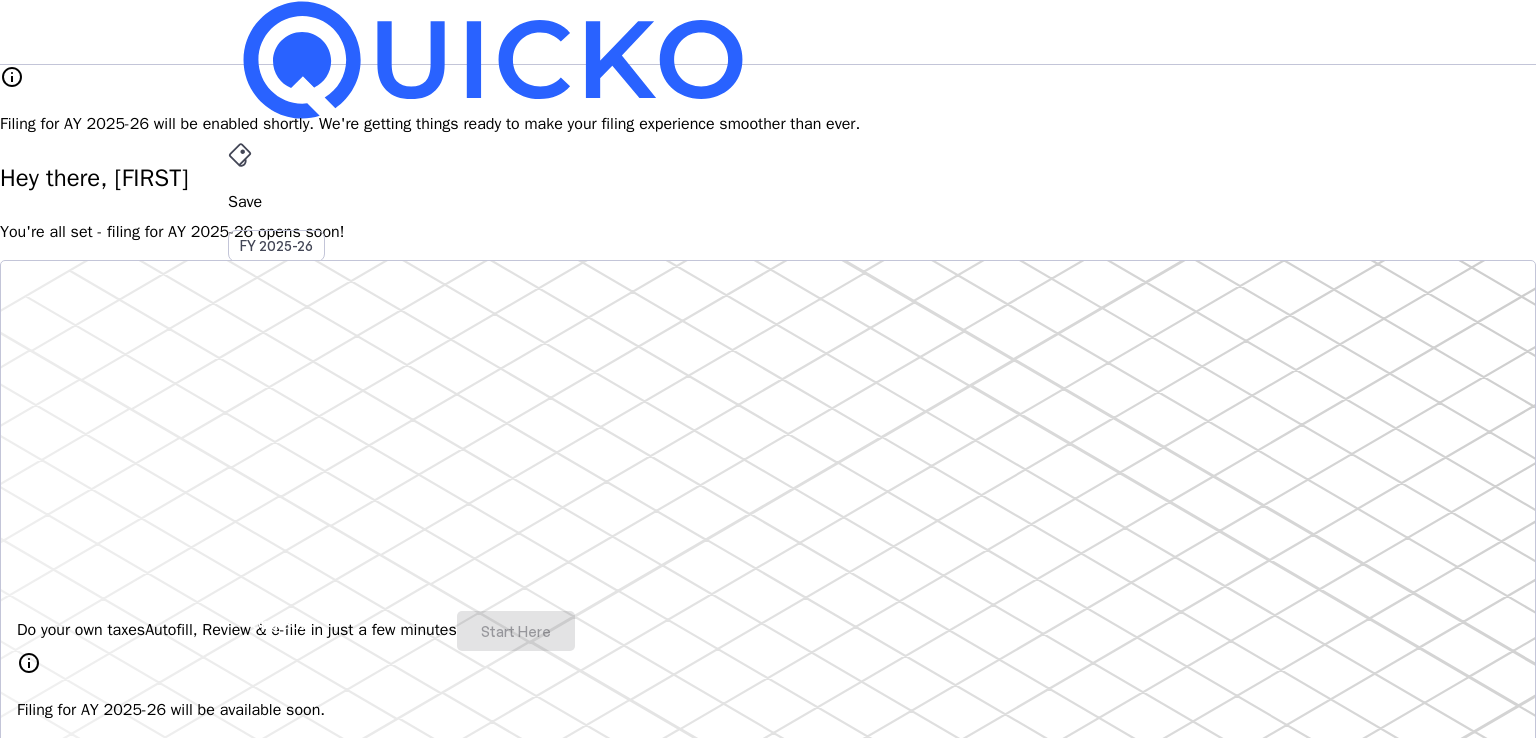 click on "Save FY 2025-26  Pay   File AY 2025-26  More  arrow_drop_down" at bounding box center (768, 349) 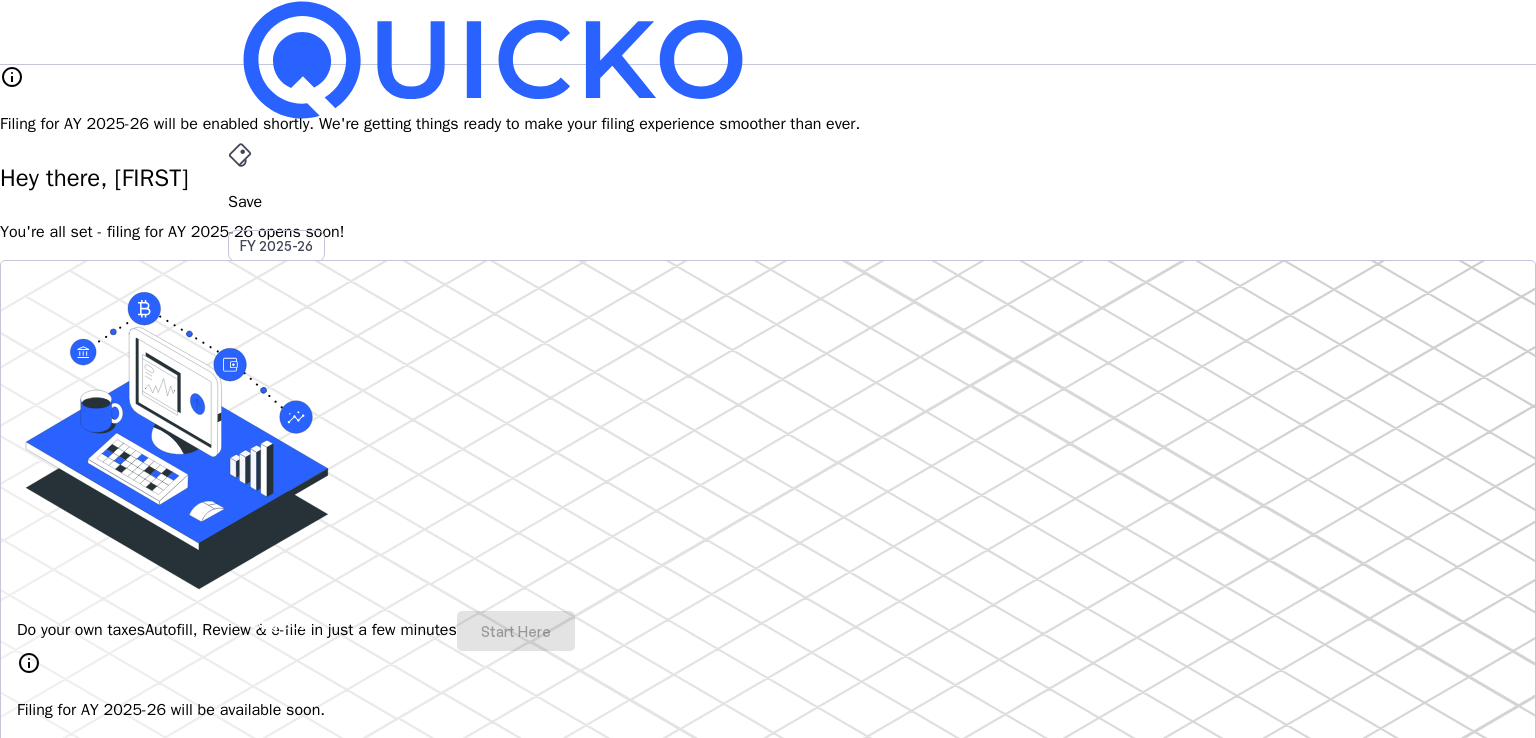 click at bounding box center (280, 623) 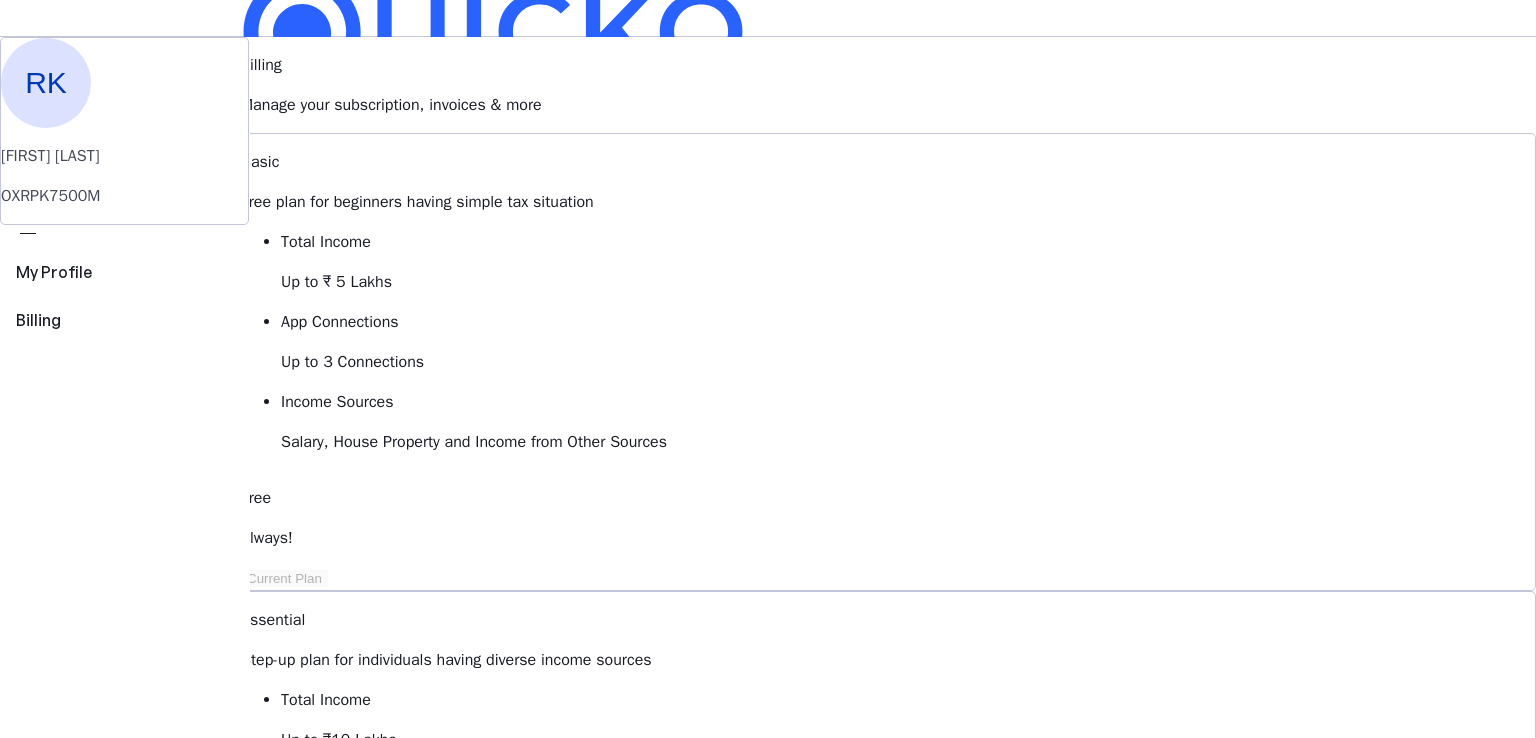 scroll, scrollTop: 0, scrollLeft: 0, axis: both 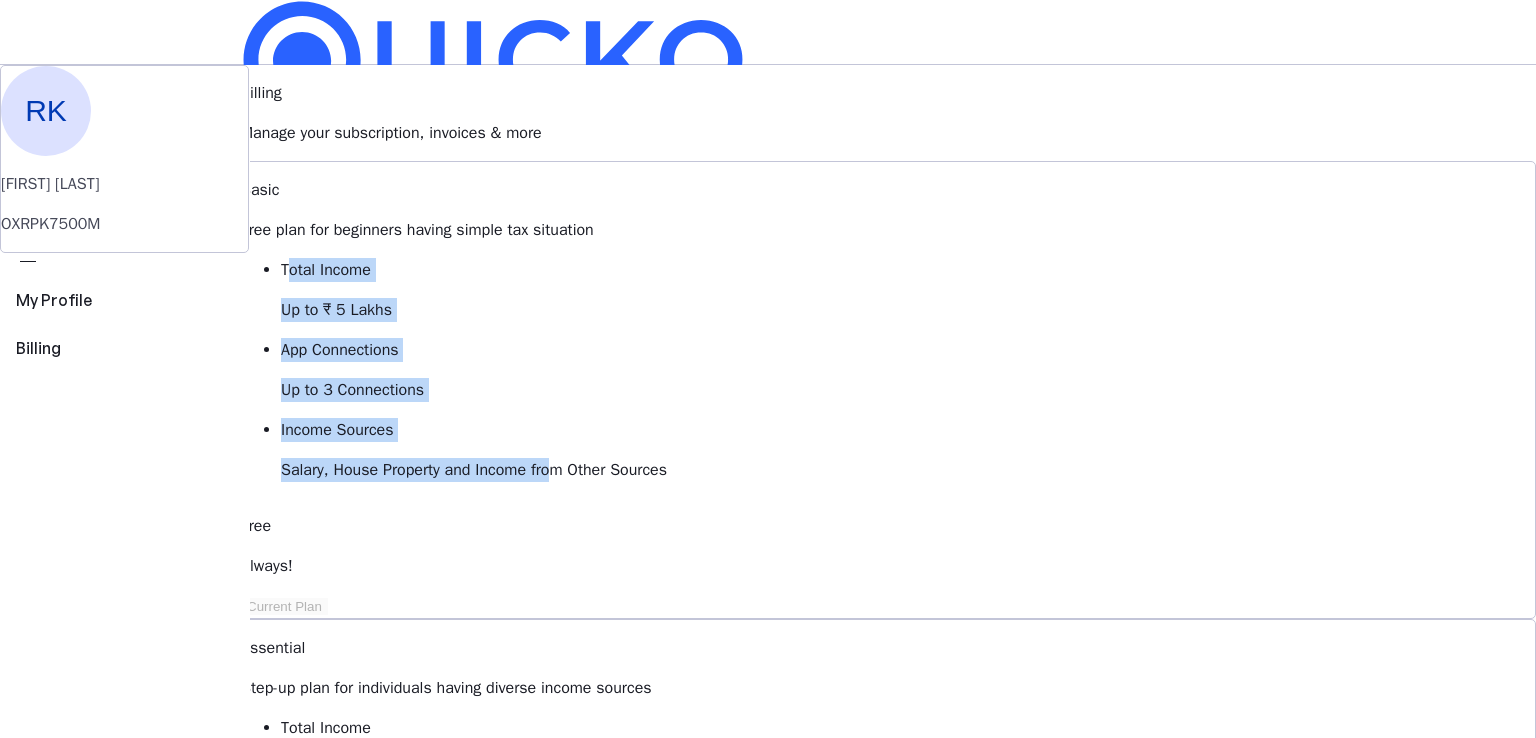 drag, startPoint x: 525, startPoint y: 294, endPoint x: 610, endPoint y: 480, distance: 204.50183 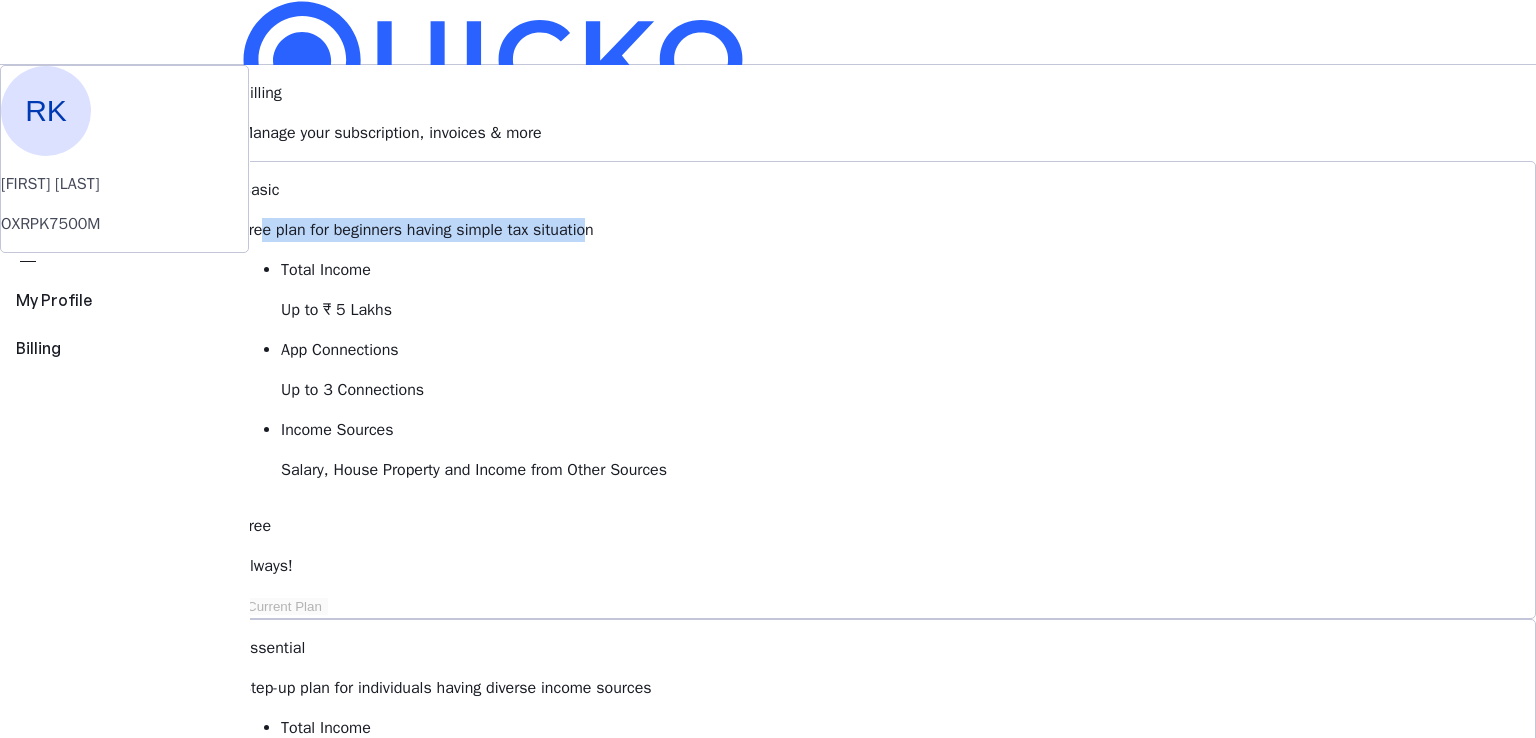 drag, startPoint x: 537, startPoint y: 245, endPoint x: 637, endPoint y: 267, distance: 102.3914 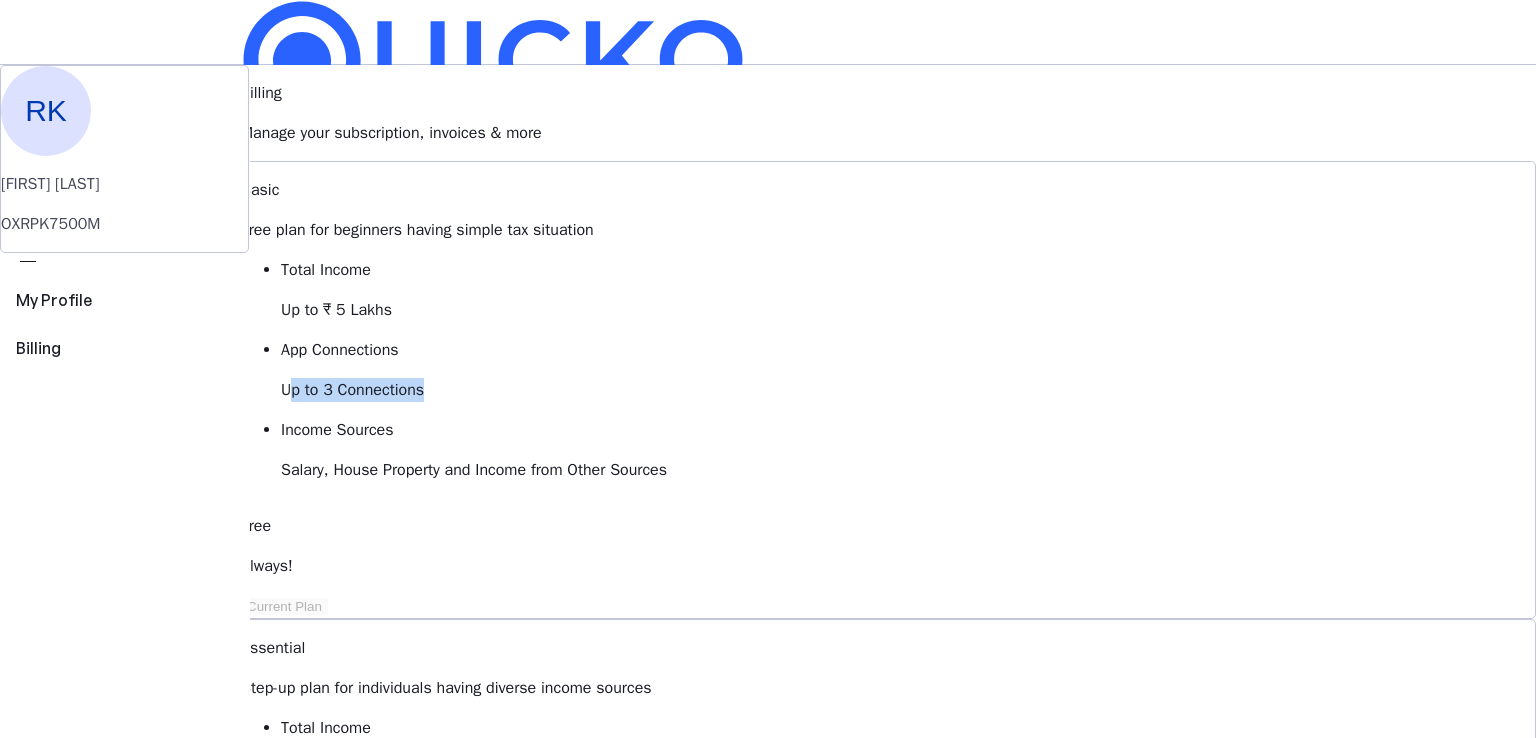 drag, startPoint x: 566, startPoint y: 389, endPoint x: 687, endPoint y: 396, distance: 121.20231 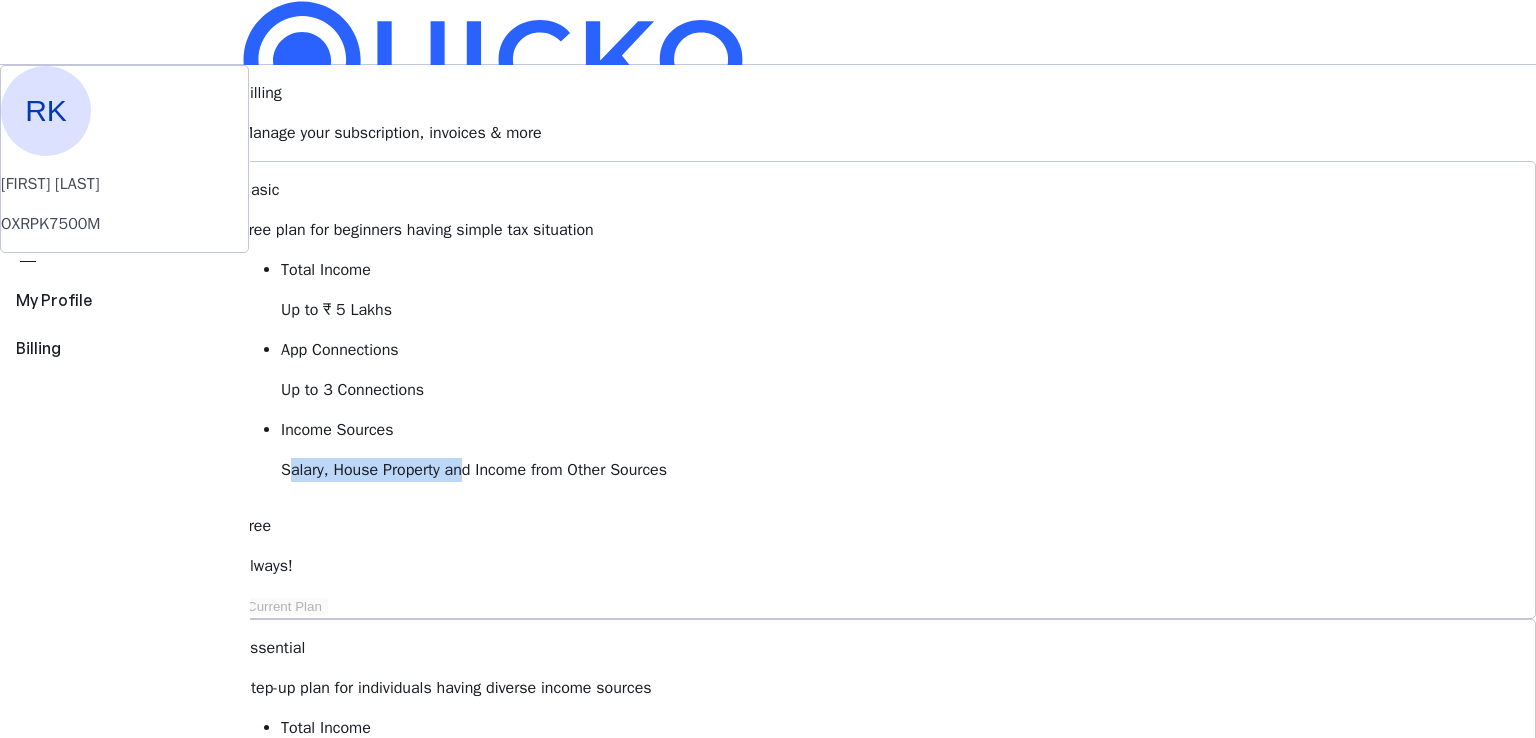 drag, startPoint x: 526, startPoint y: 449, endPoint x: 704, endPoint y: 469, distance: 179.12007 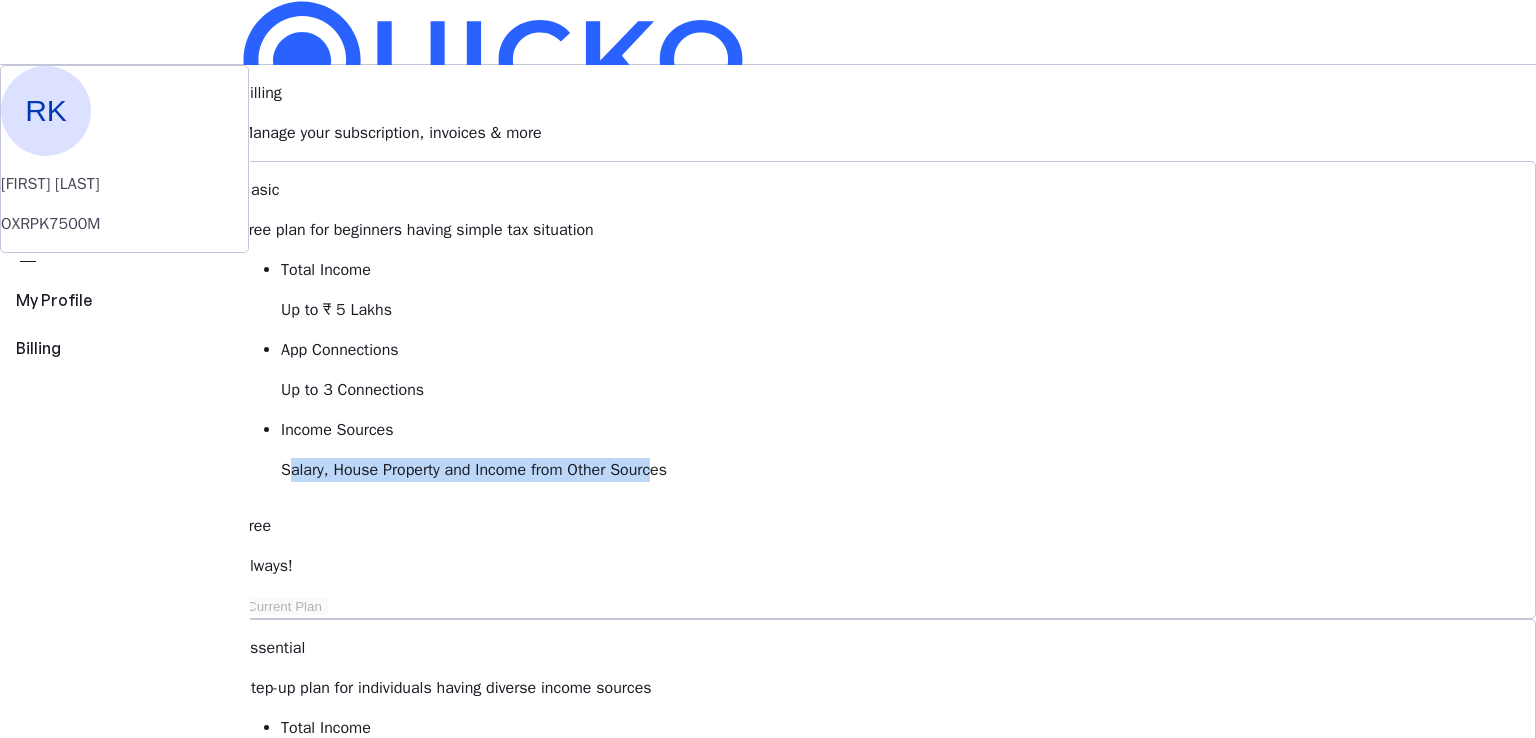 click on "Salary, House Property and Income from Other Sources" at bounding box center [908, 310] 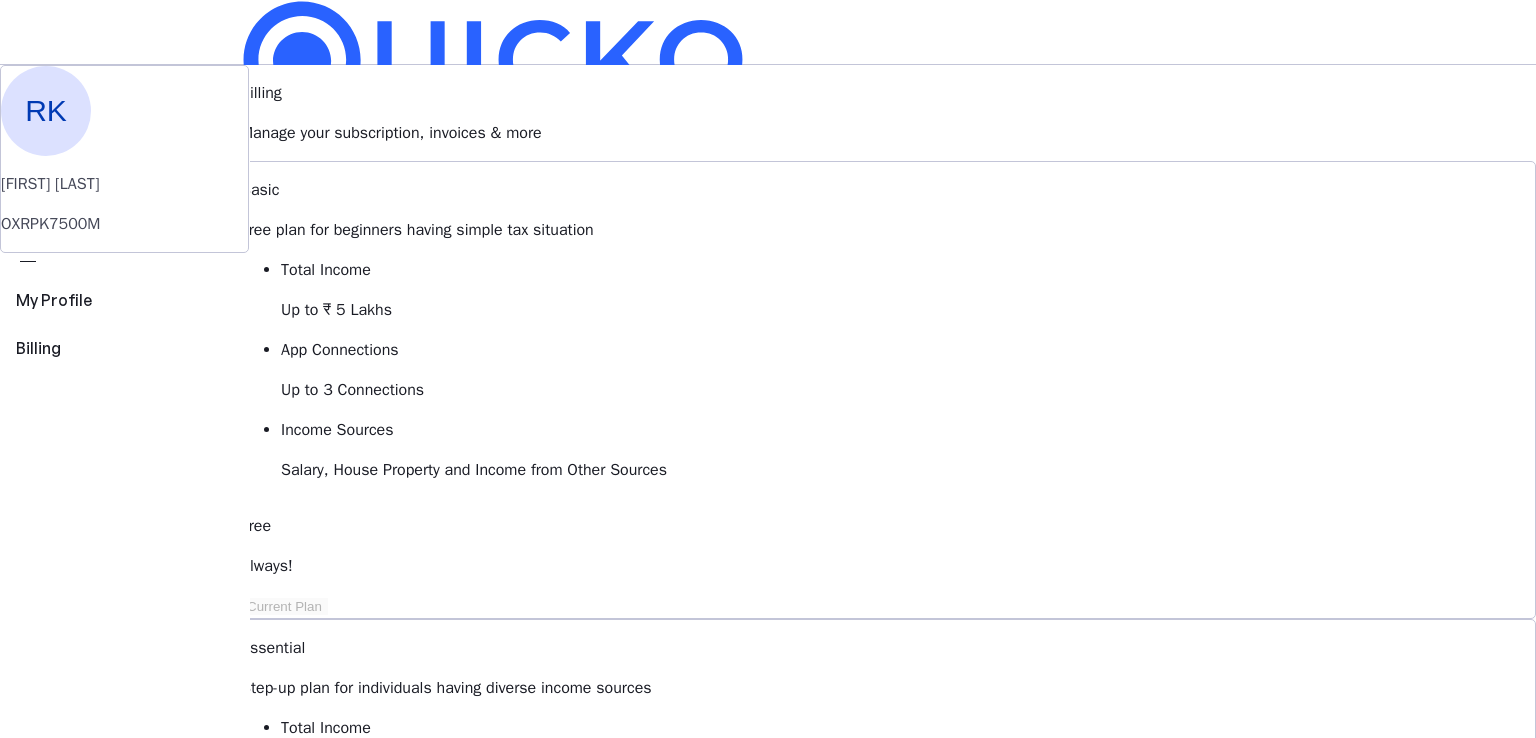 drag, startPoint x: 586, startPoint y: 465, endPoint x: 596, endPoint y: 577, distance: 112.44554 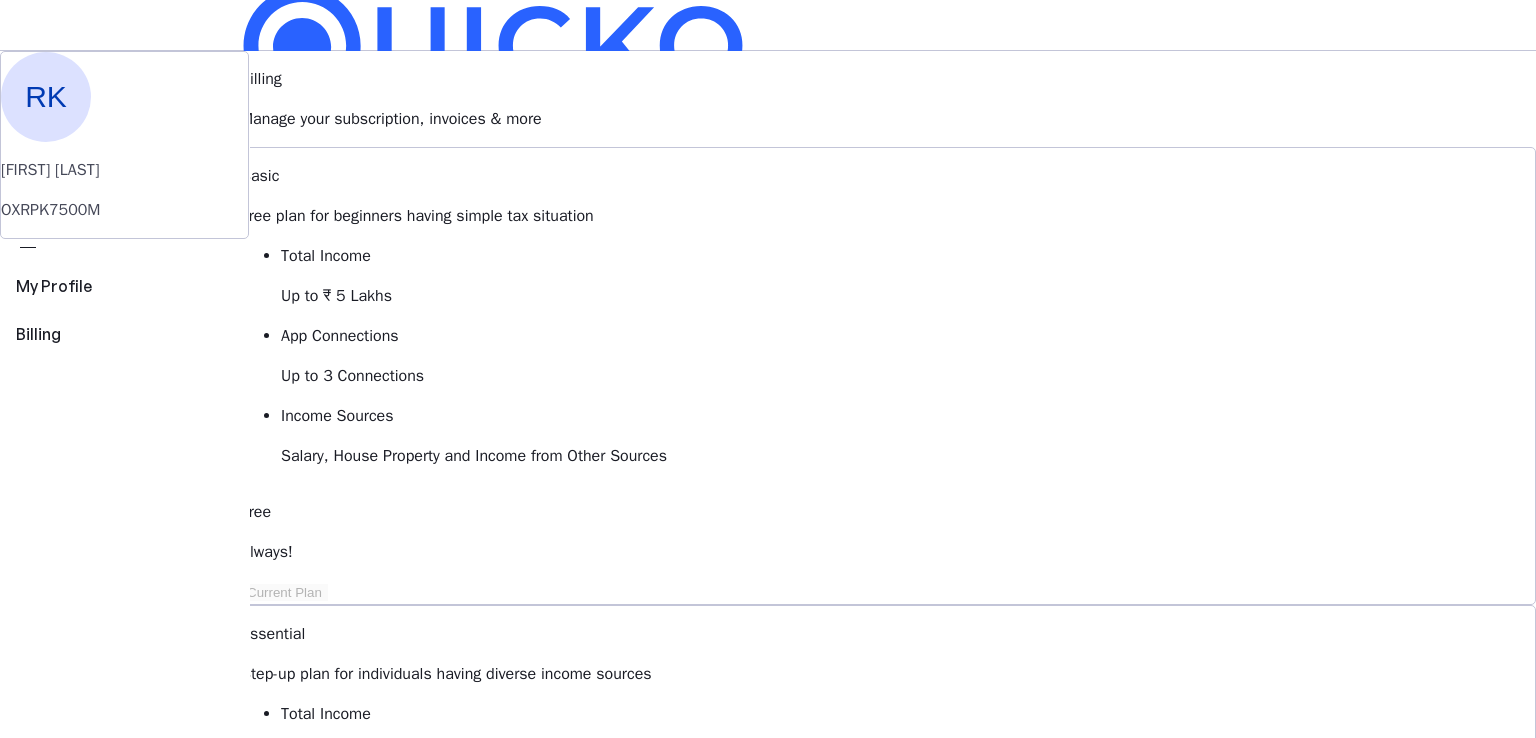 scroll, scrollTop: 0, scrollLeft: 0, axis: both 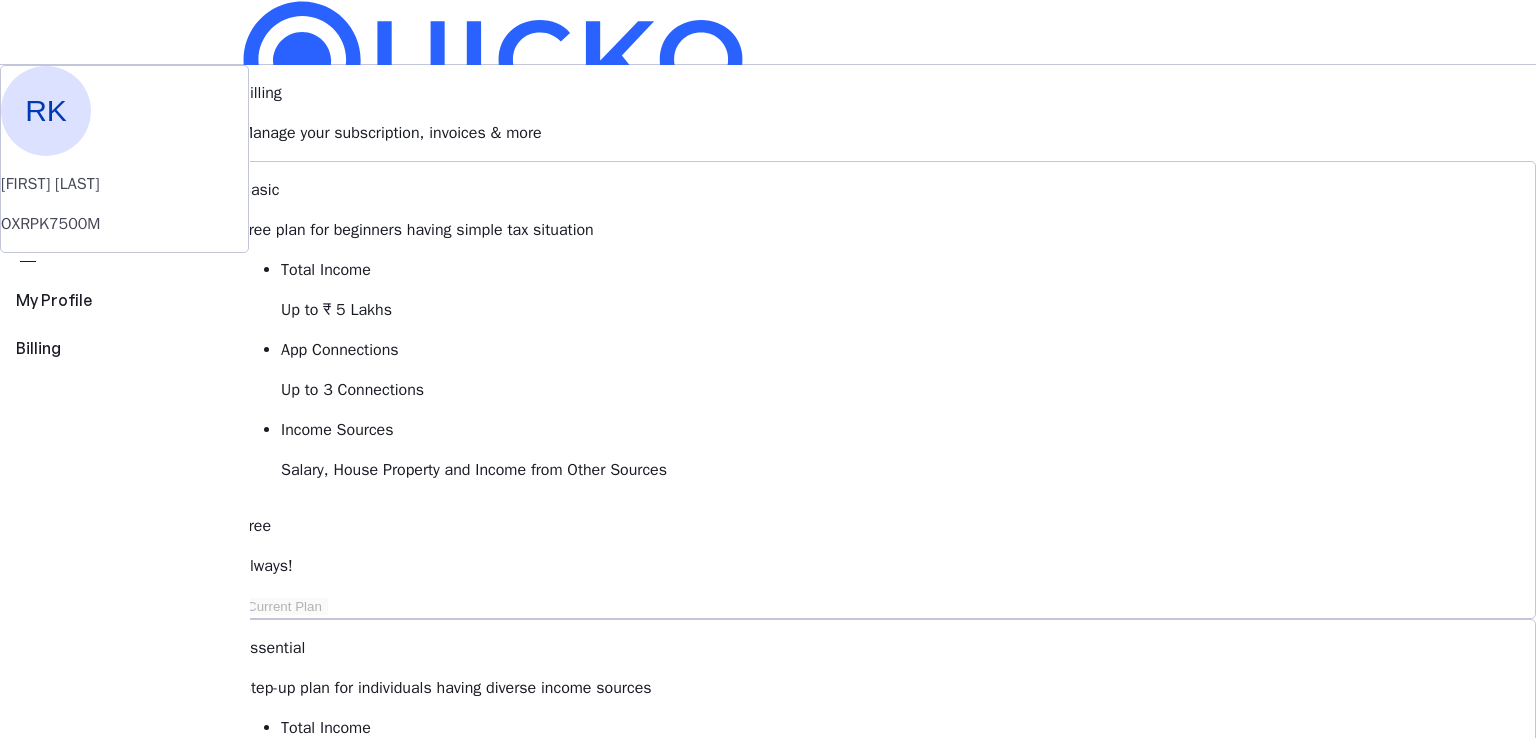click on "More" at bounding box center [768, 496] 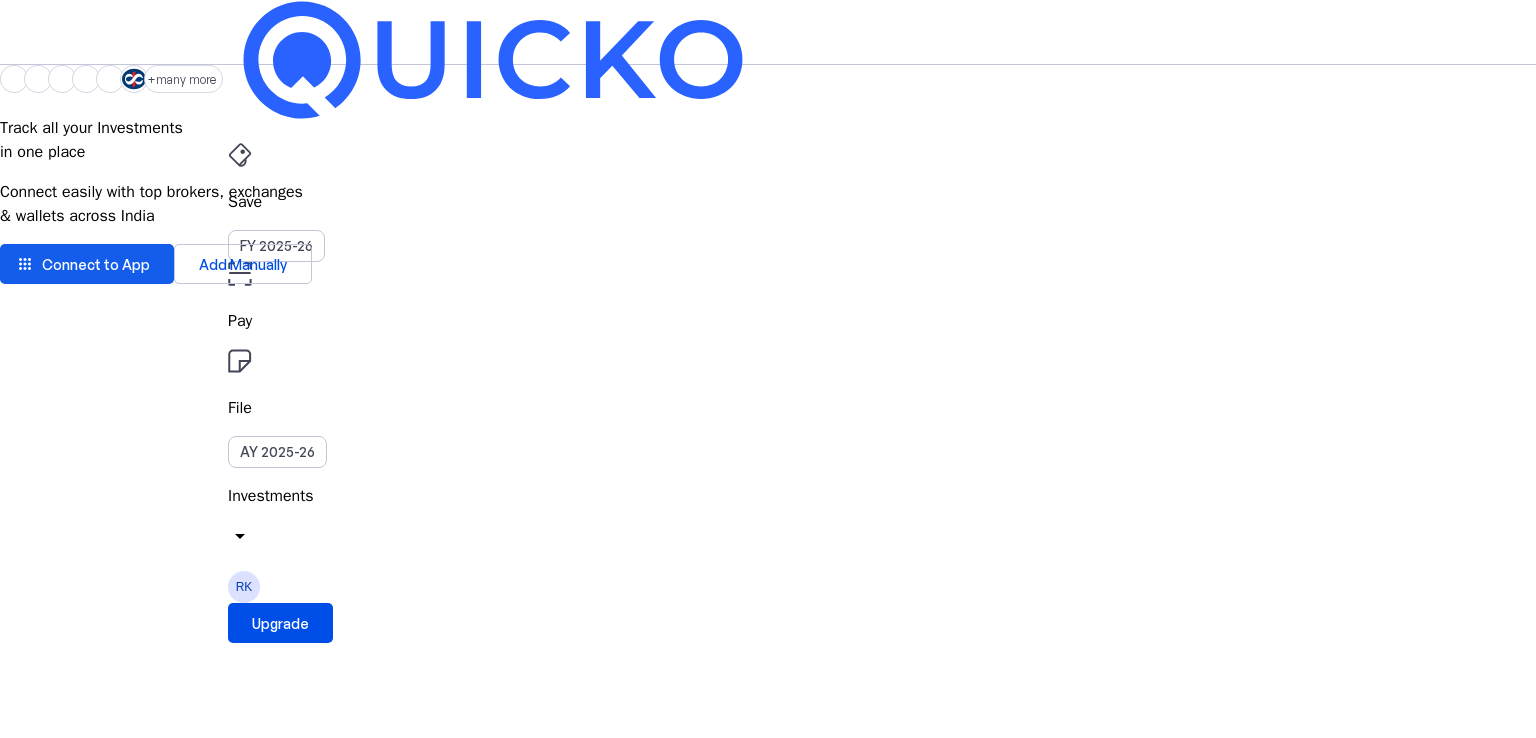 click on "Connect to App" at bounding box center [96, 264] 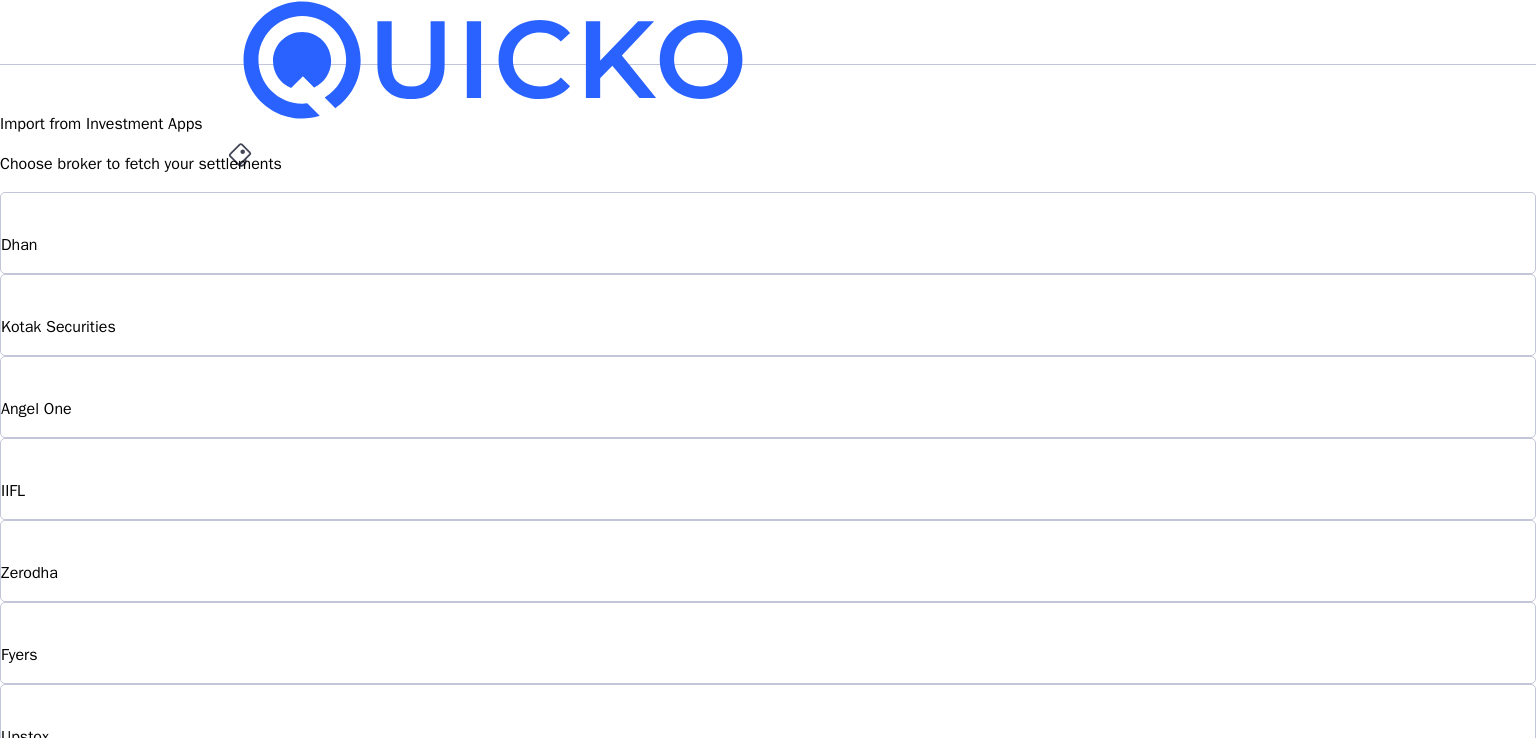 click on "Groww" at bounding box center (768, 889) 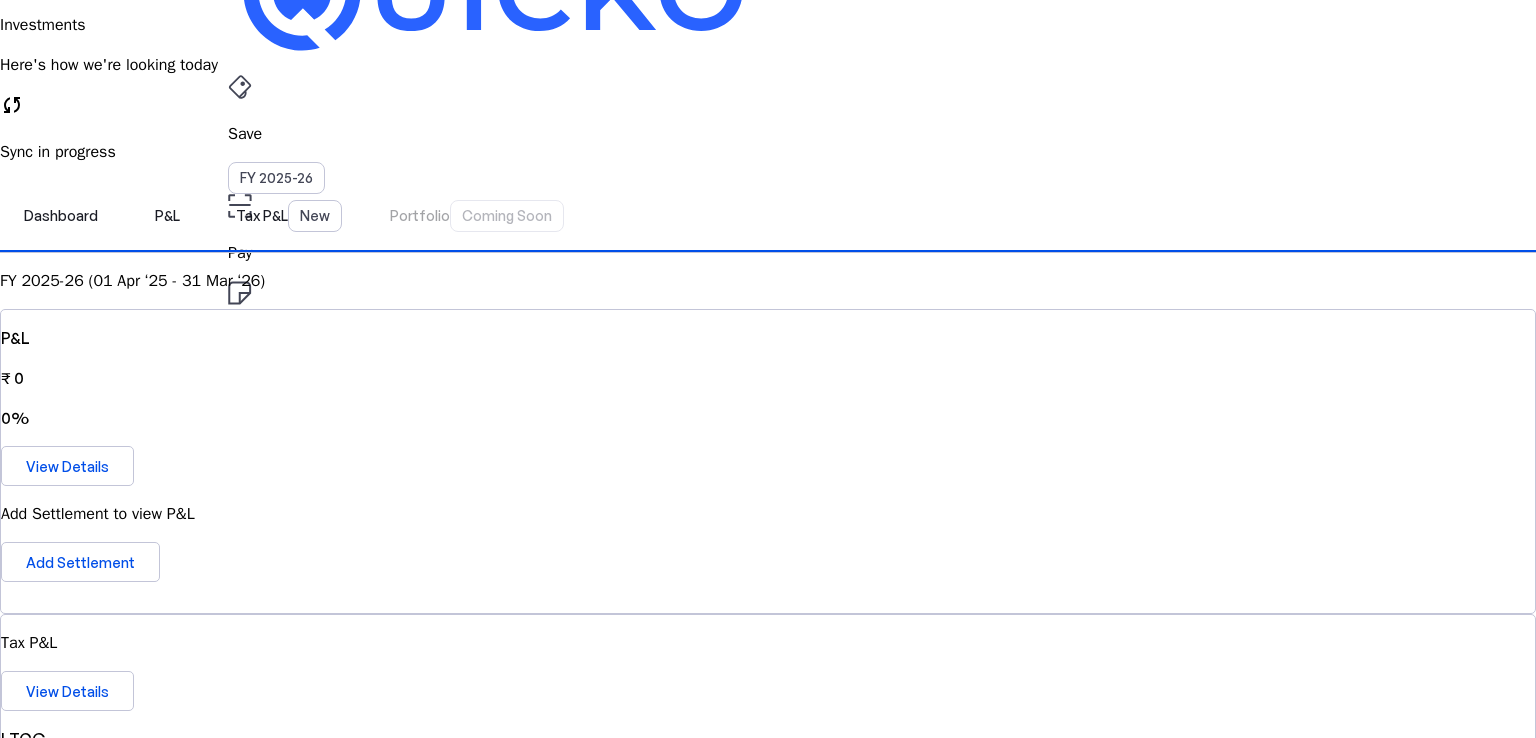 scroll, scrollTop: 100, scrollLeft: 0, axis: vertical 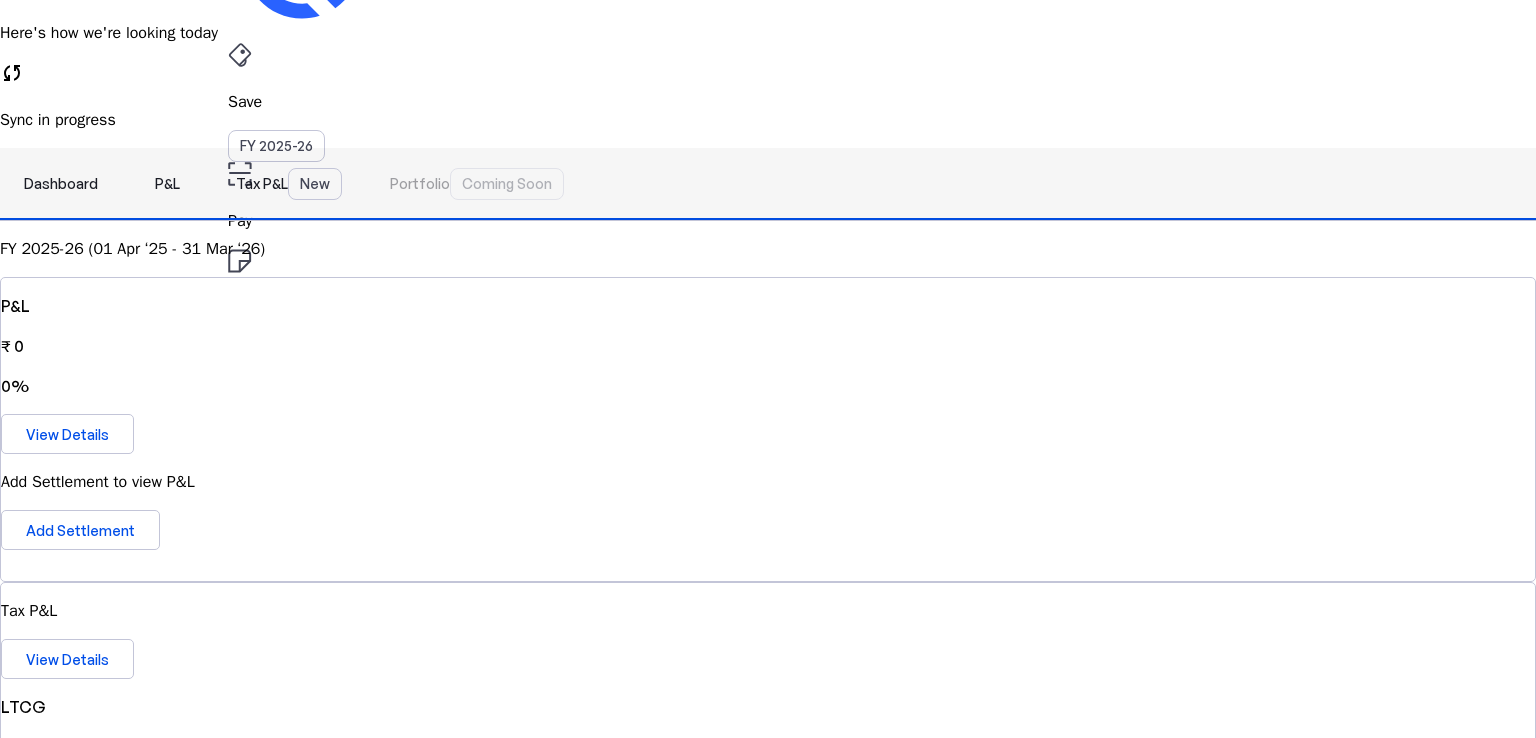 click on "P&L" at bounding box center (167, 184) 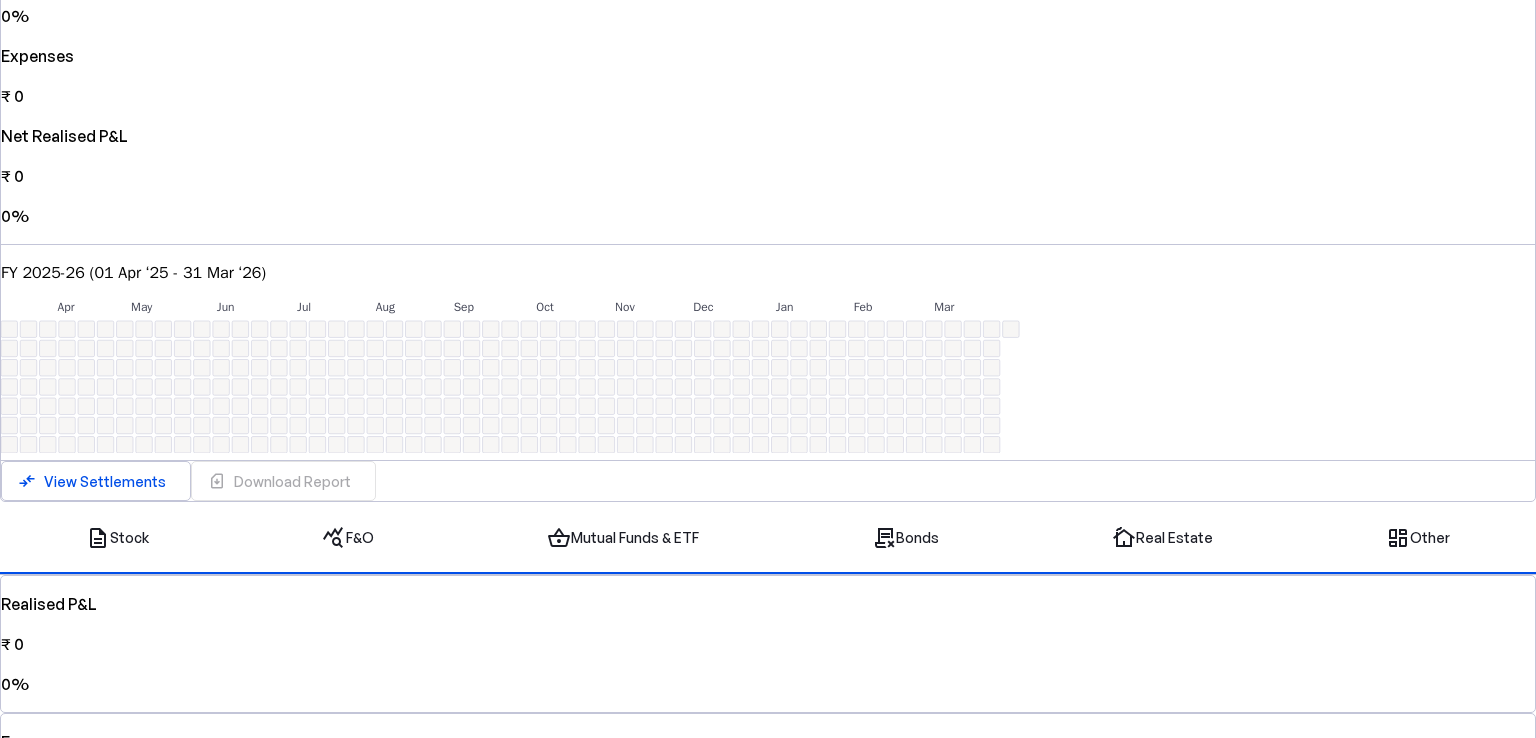 scroll, scrollTop: 600, scrollLeft: 0, axis: vertical 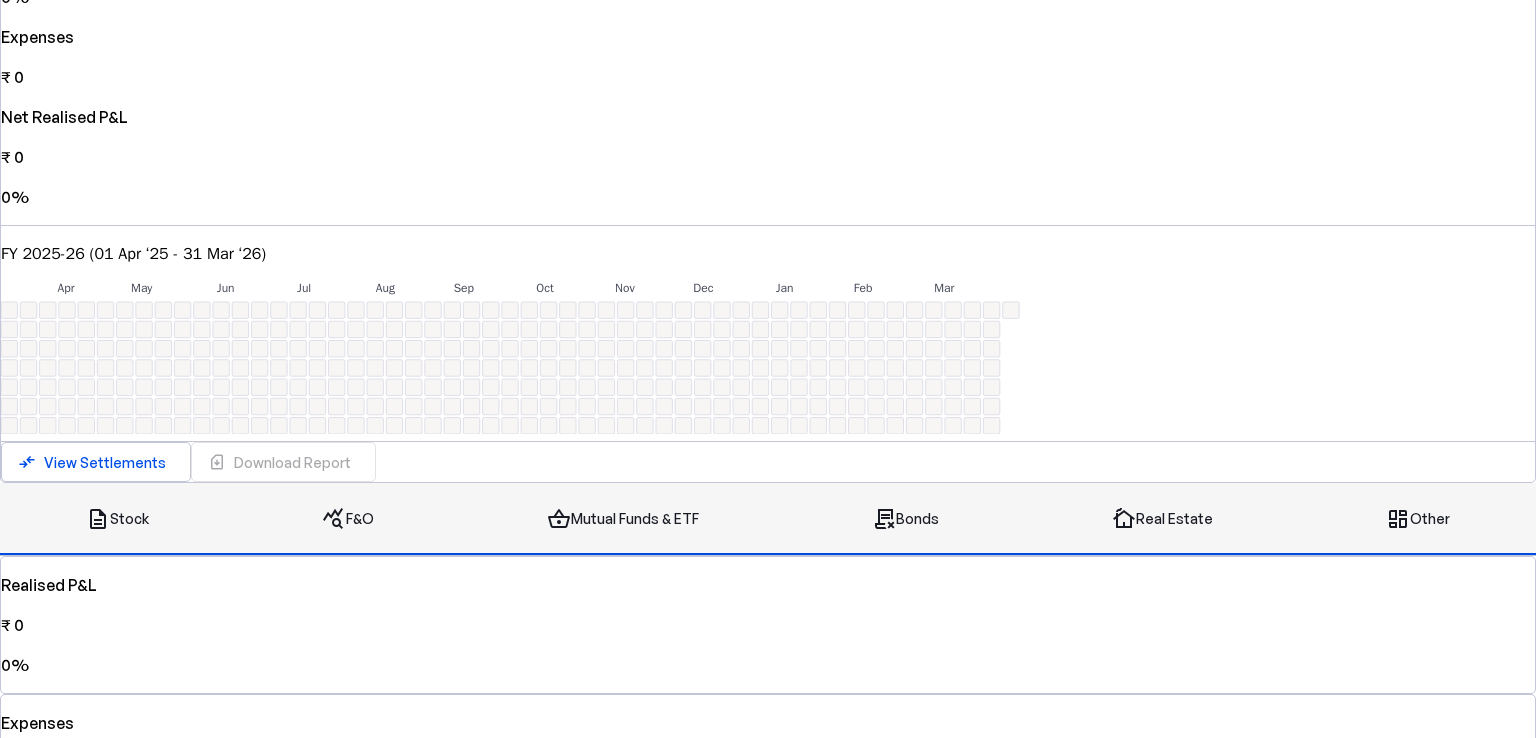 click on "shopping_basket  Mutual Funds & ETF" at bounding box center (623, 519) 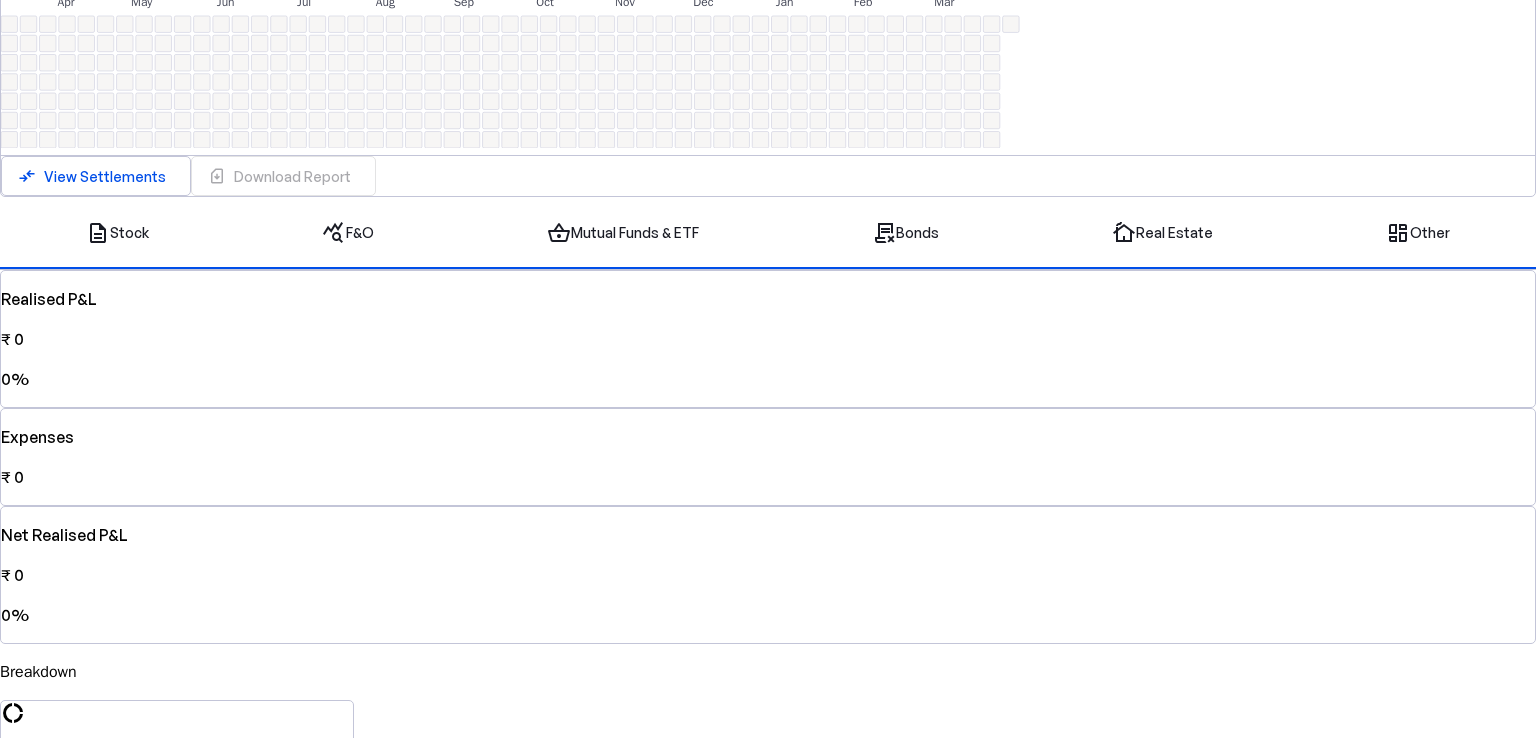 scroll, scrollTop: 900, scrollLeft: 0, axis: vertical 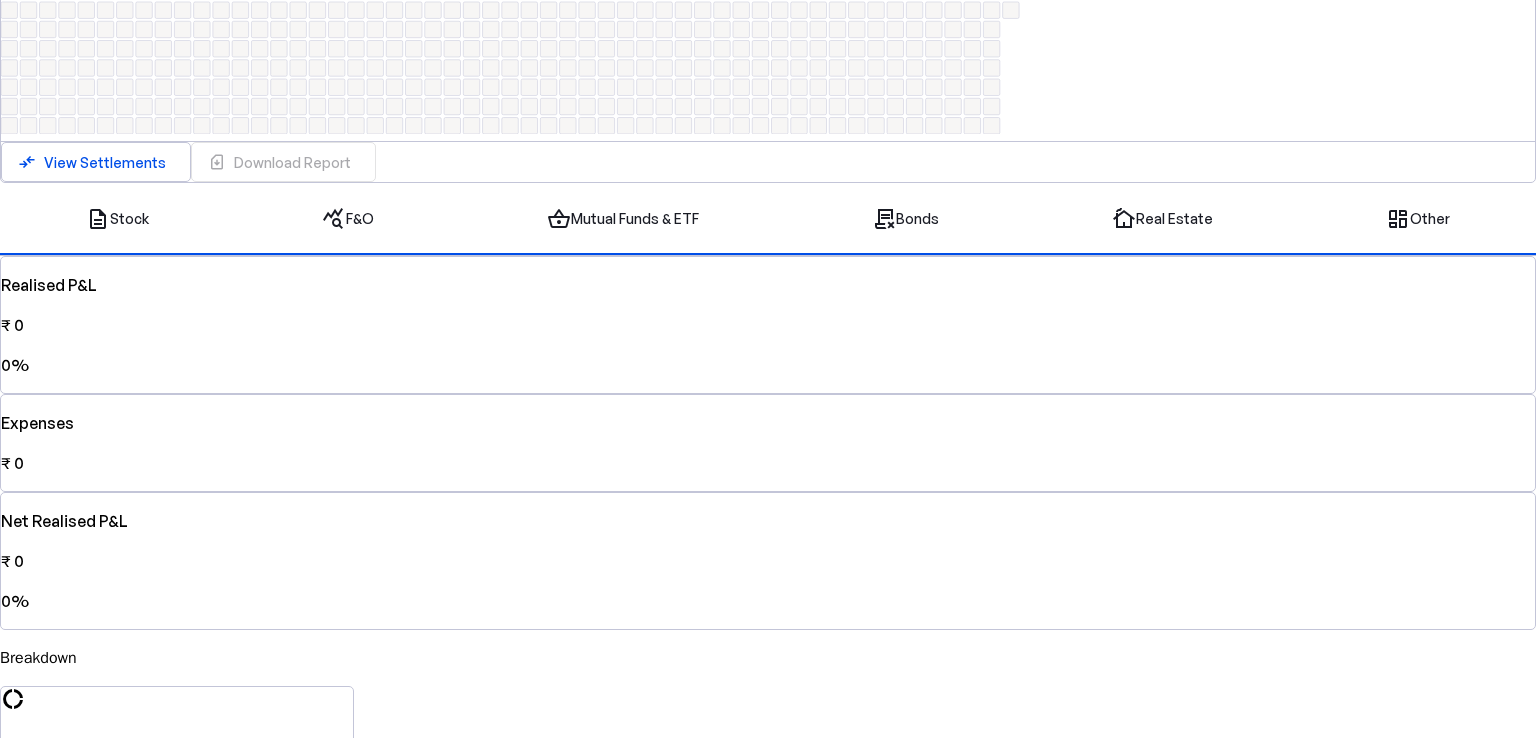 click on "Realised P&L ₹ 0 0%" at bounding box center (768, 325) 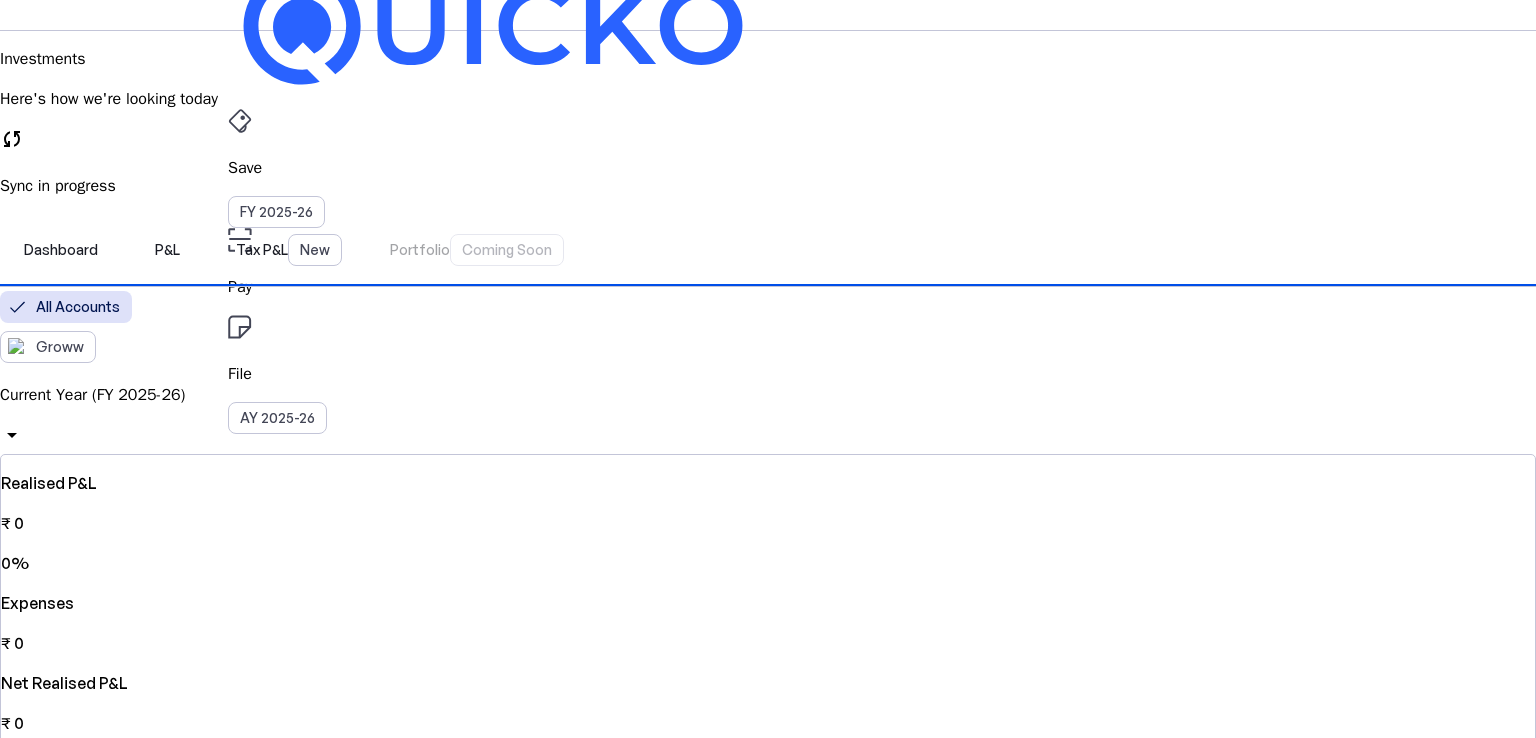 scroll, scrollTop: 0, scrollLeft: 0, axis: both 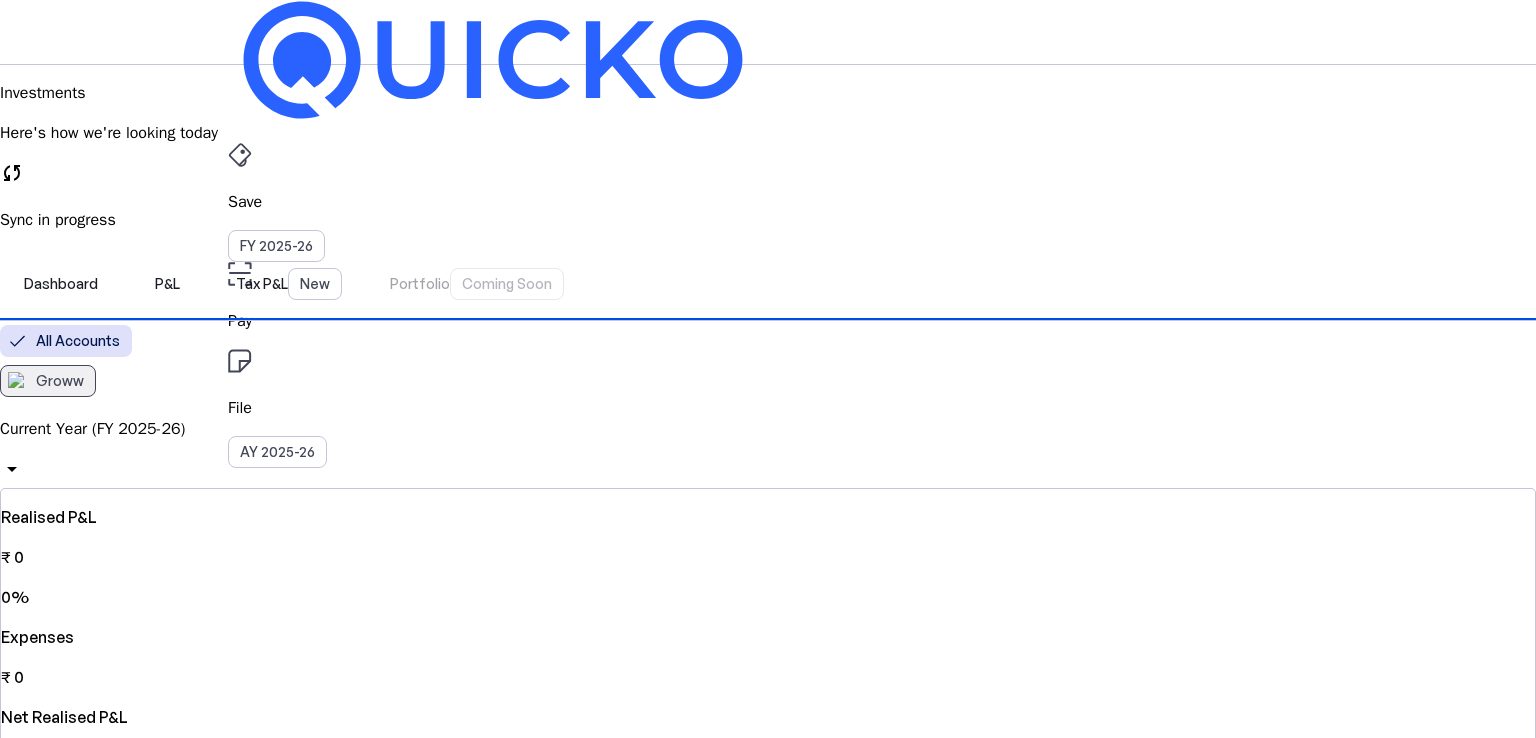 click on "Groww" at bounding box center (60, 381) 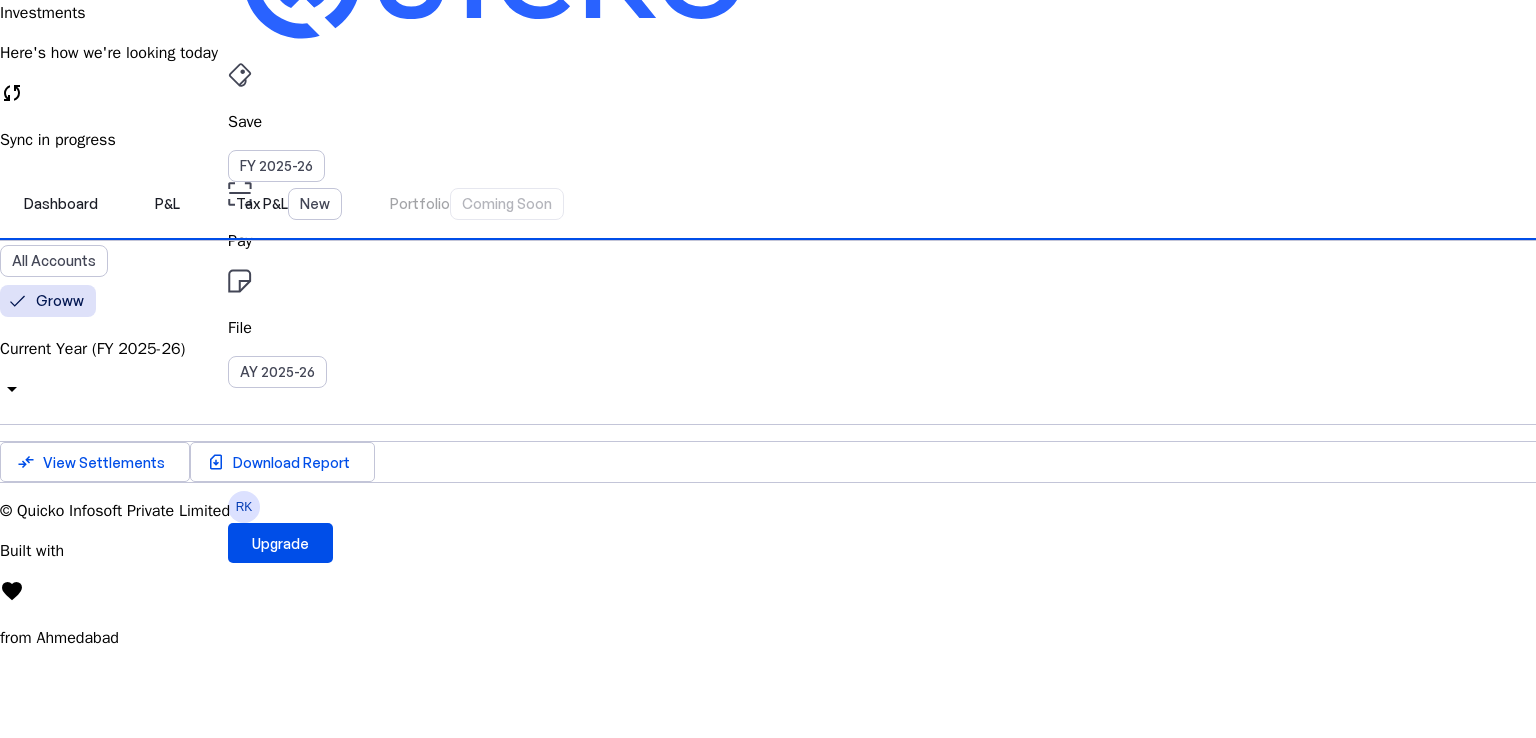 scroll, scrollTop: 150, scrollLeft: 0, axis: vertical 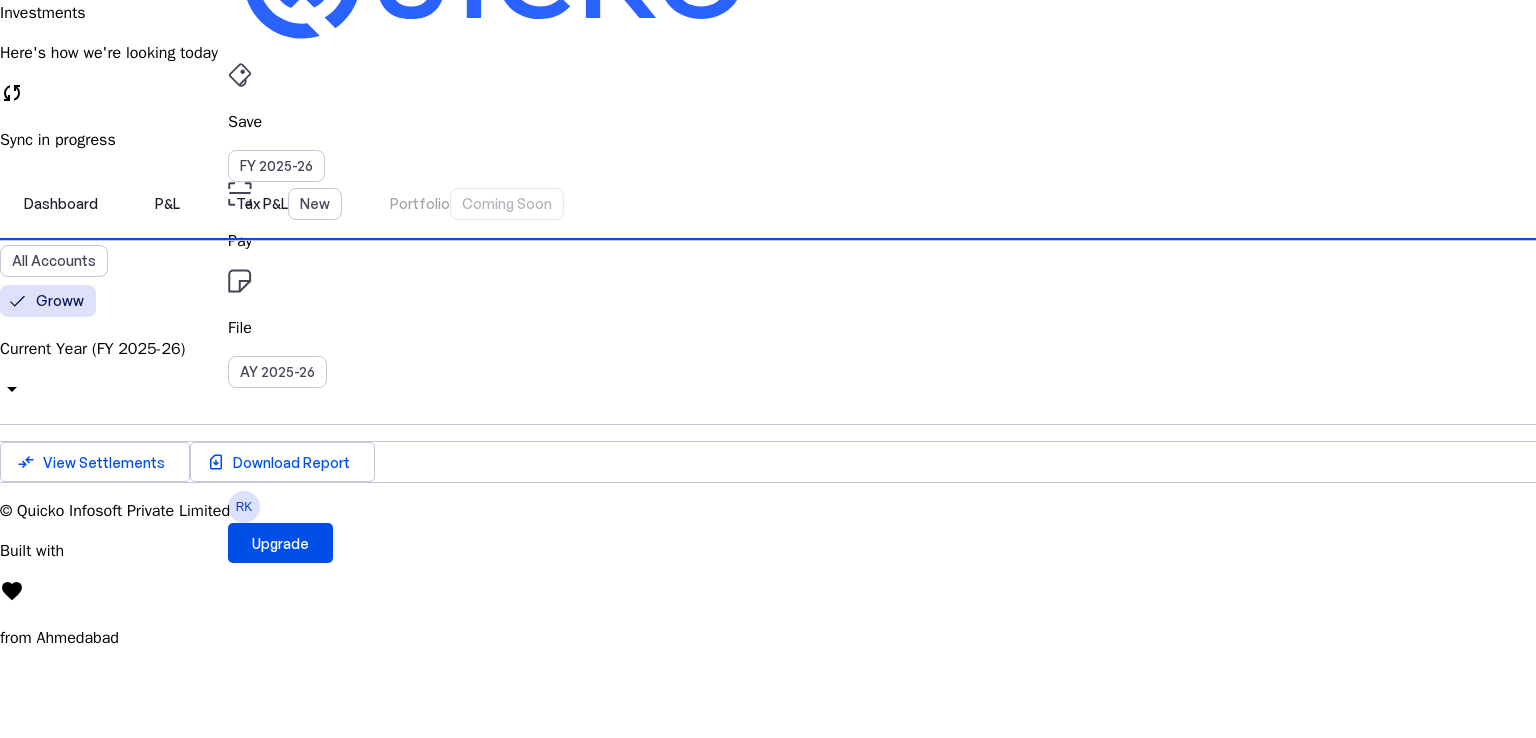 click on "Current Year (FY 2025-26)" at bounding box center [768, 349] 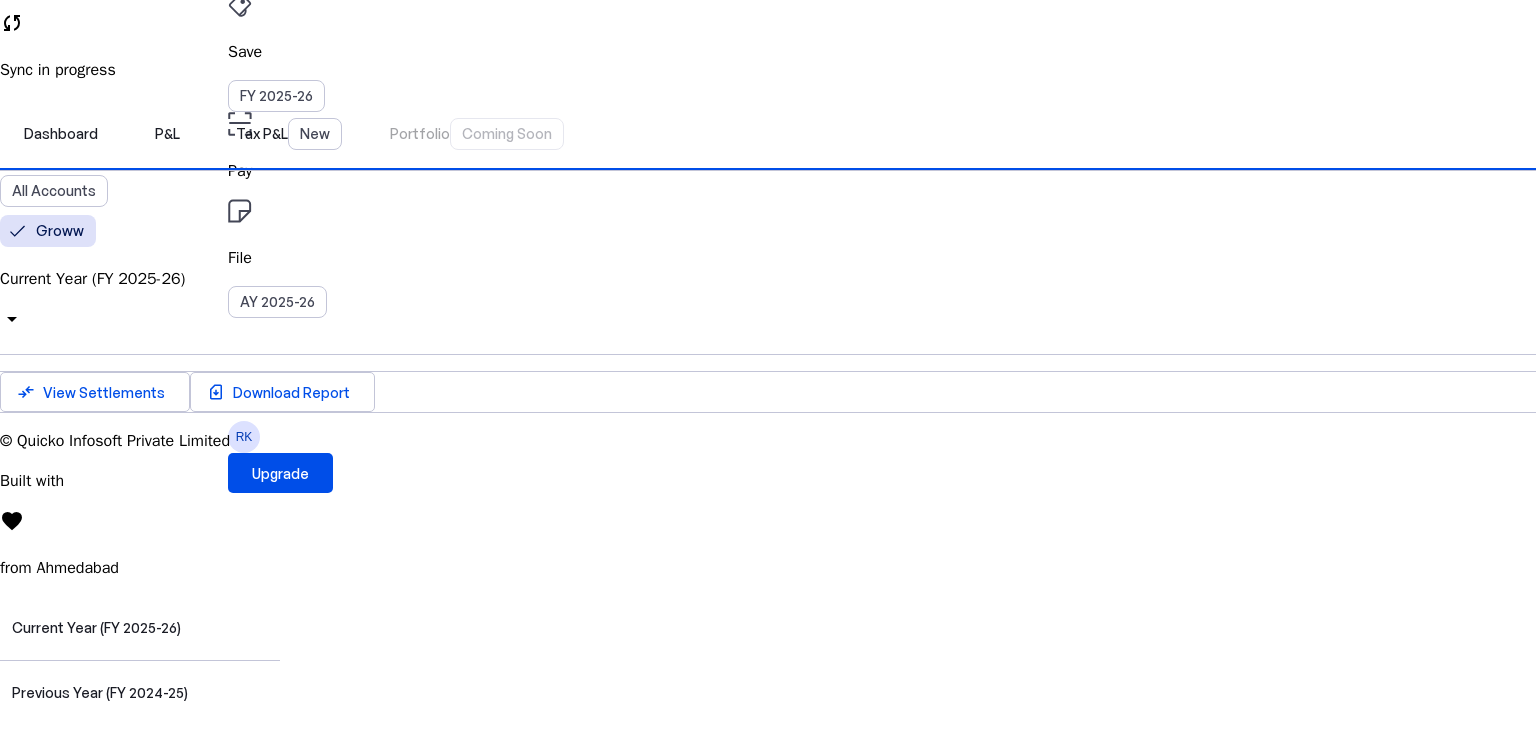 click at bounding box center (768, 596) 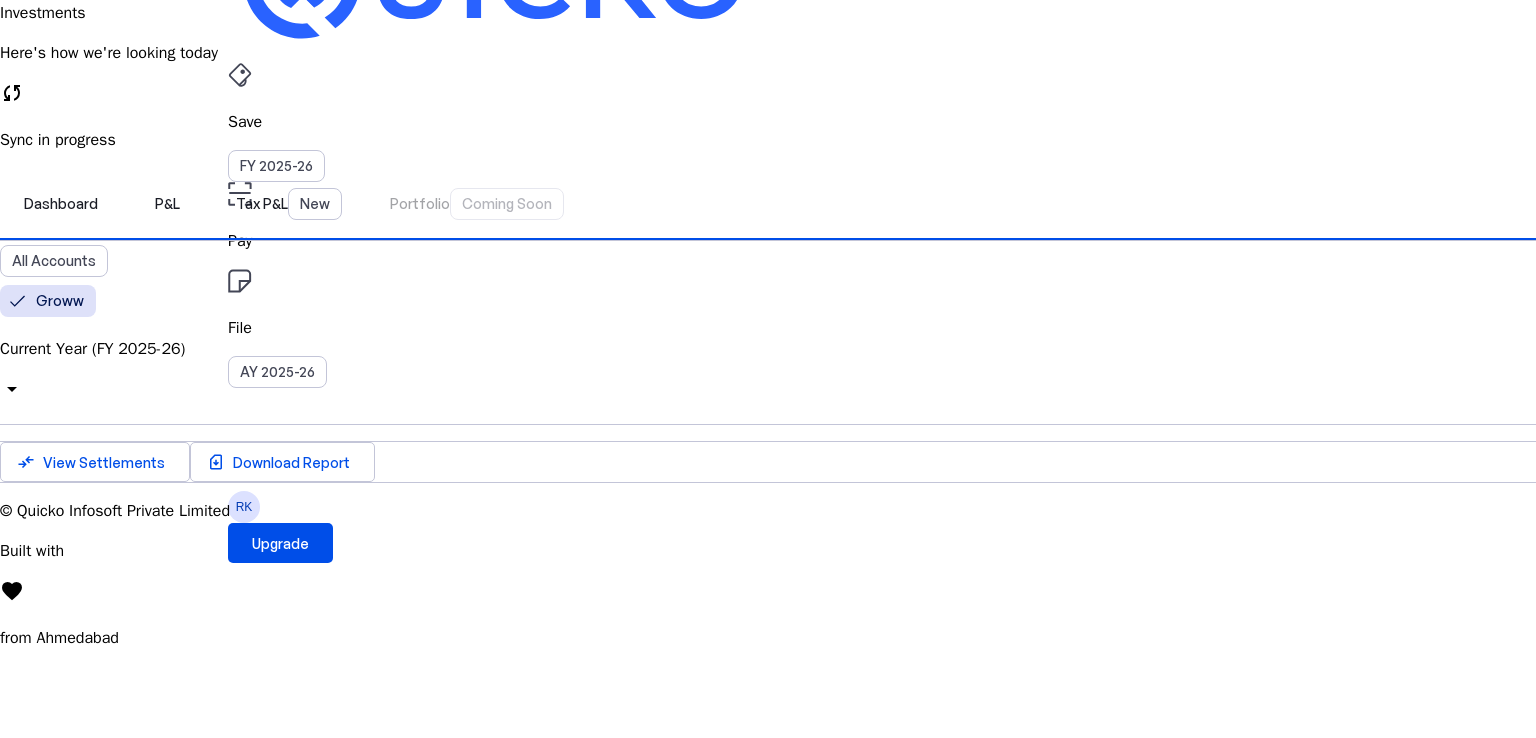 scroll, scrollTop: 0, scrollLeft: 0, axis: both 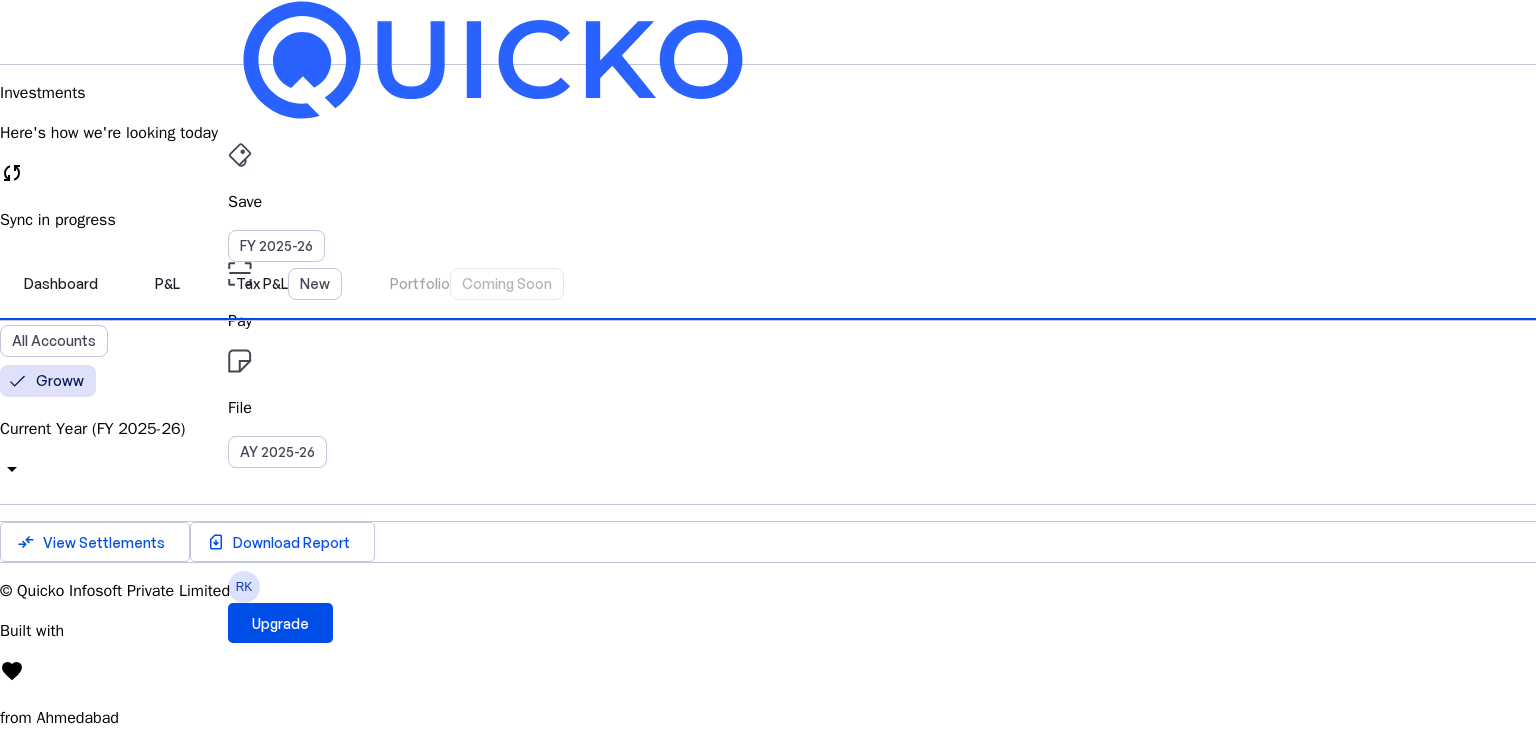 click on "Investments" at bounding box center [768, 496] 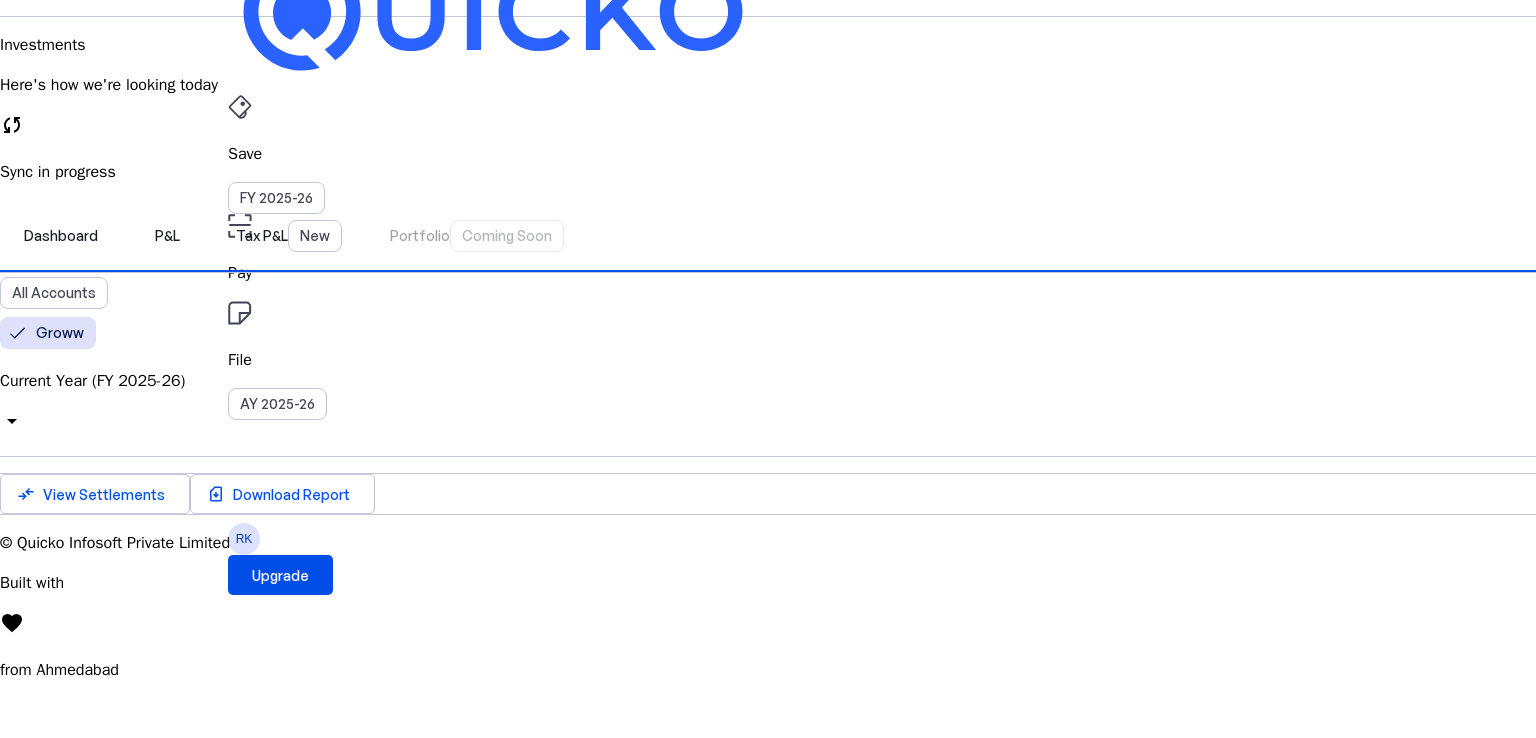 scroll, scrollTop: 0, scrollLeft: 0, axis: both 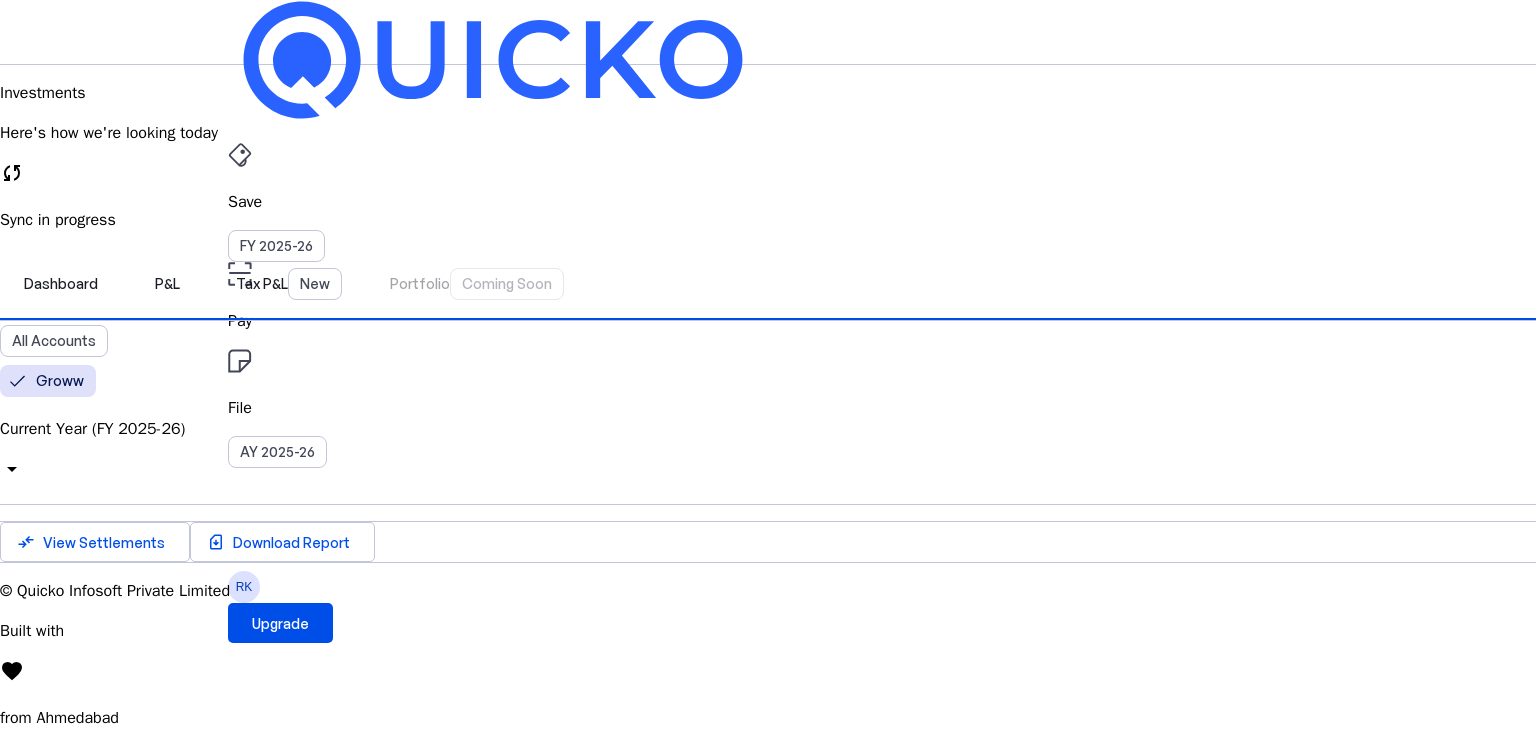 click on "Save" at bounding box center (768, 202) 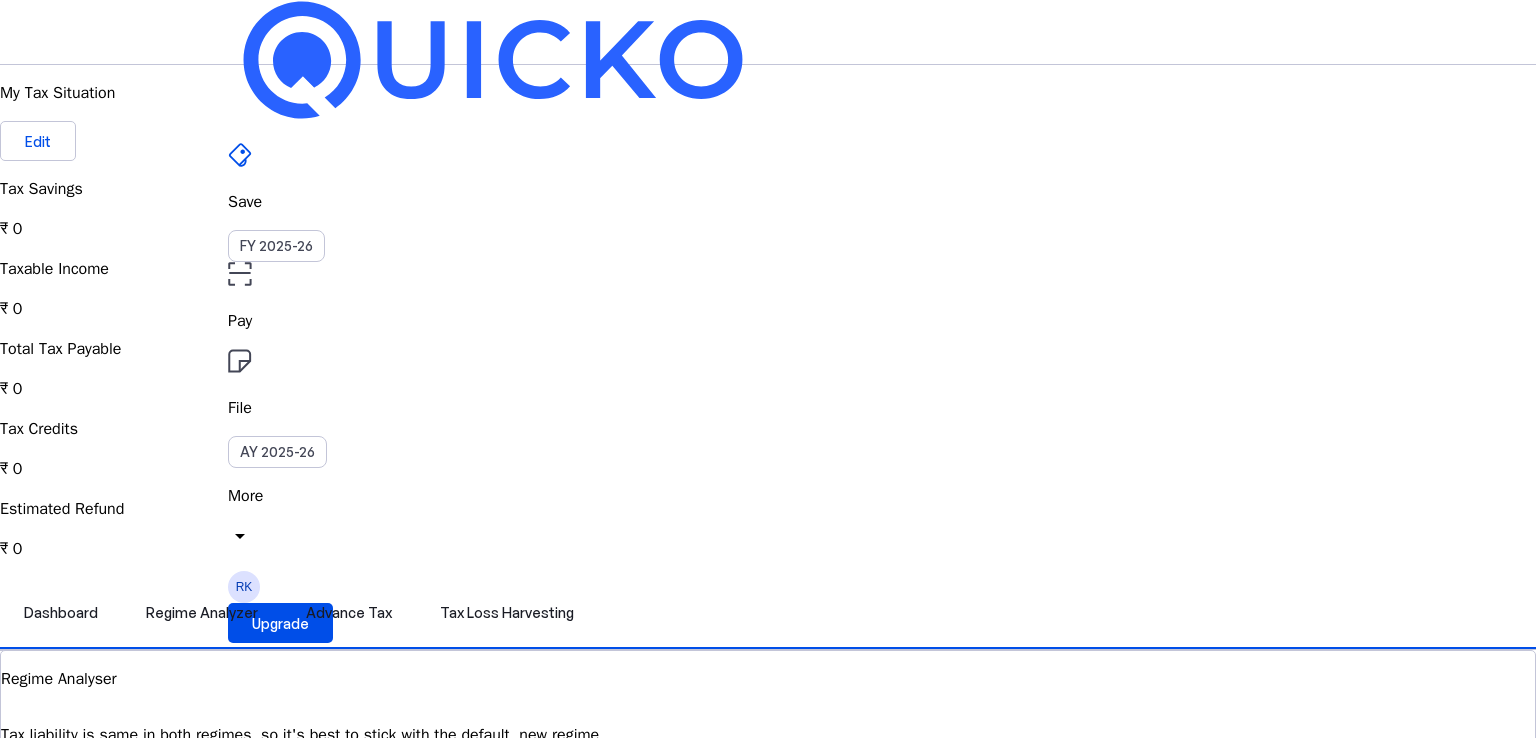 click on "Save FY 2025-26  Pay   File AY 2025-26  More  arrow_drop_down" at bounding box center (768, 349) 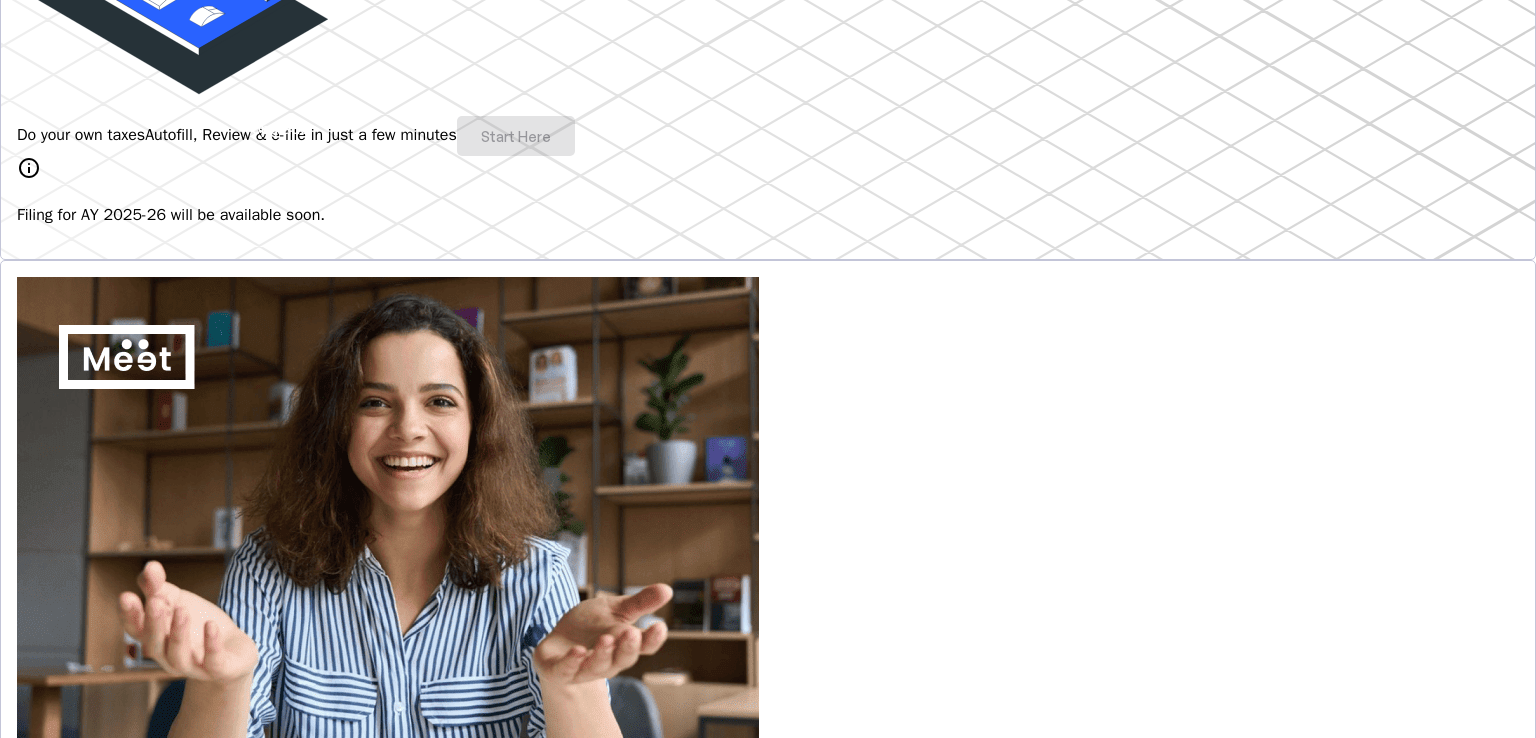 scroll, scrollTop: 500, scrollLeft: 0, axis: vertical 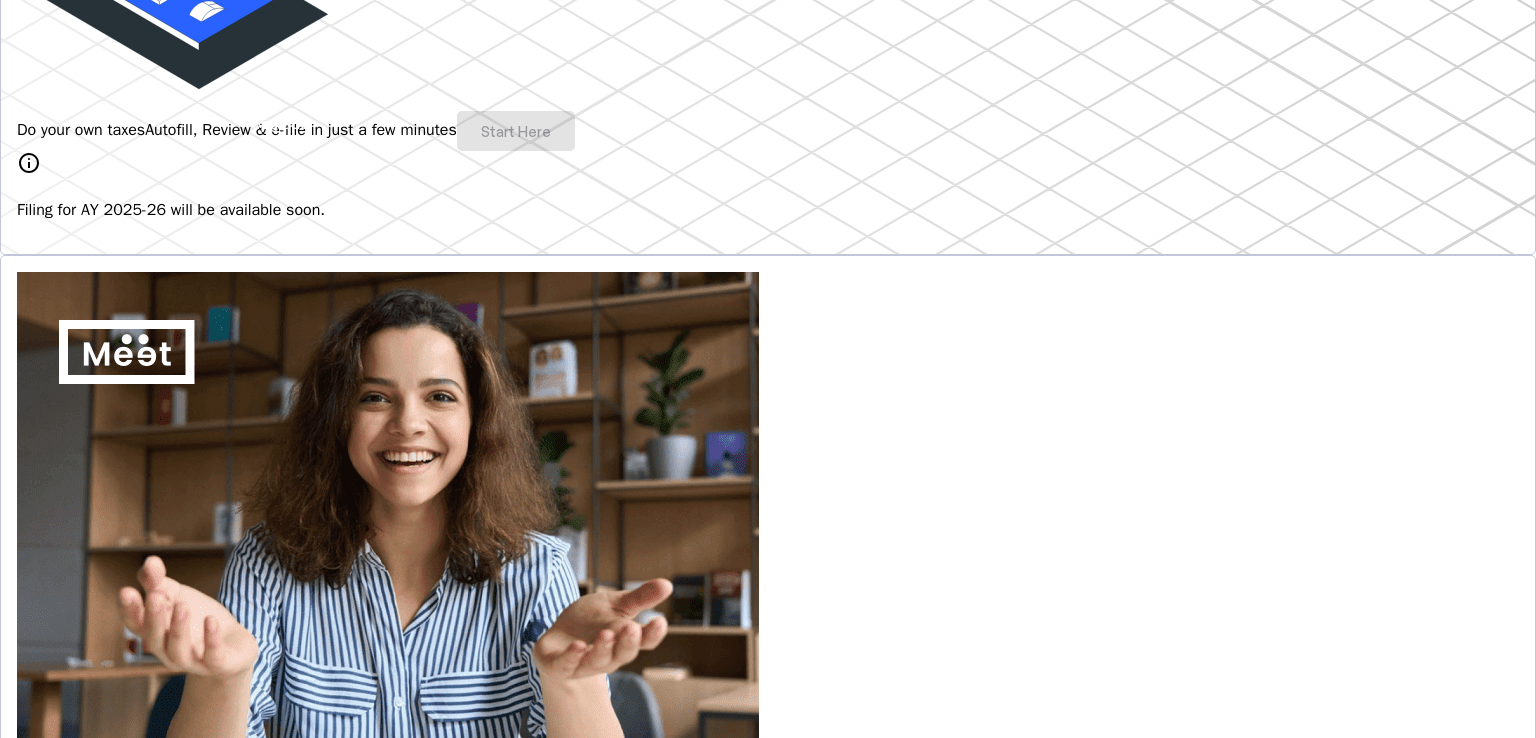 drag, startPoint x: 306, startPoint y: 126, endPoint x: 303, endPoint y: 154, distance: 28.160255 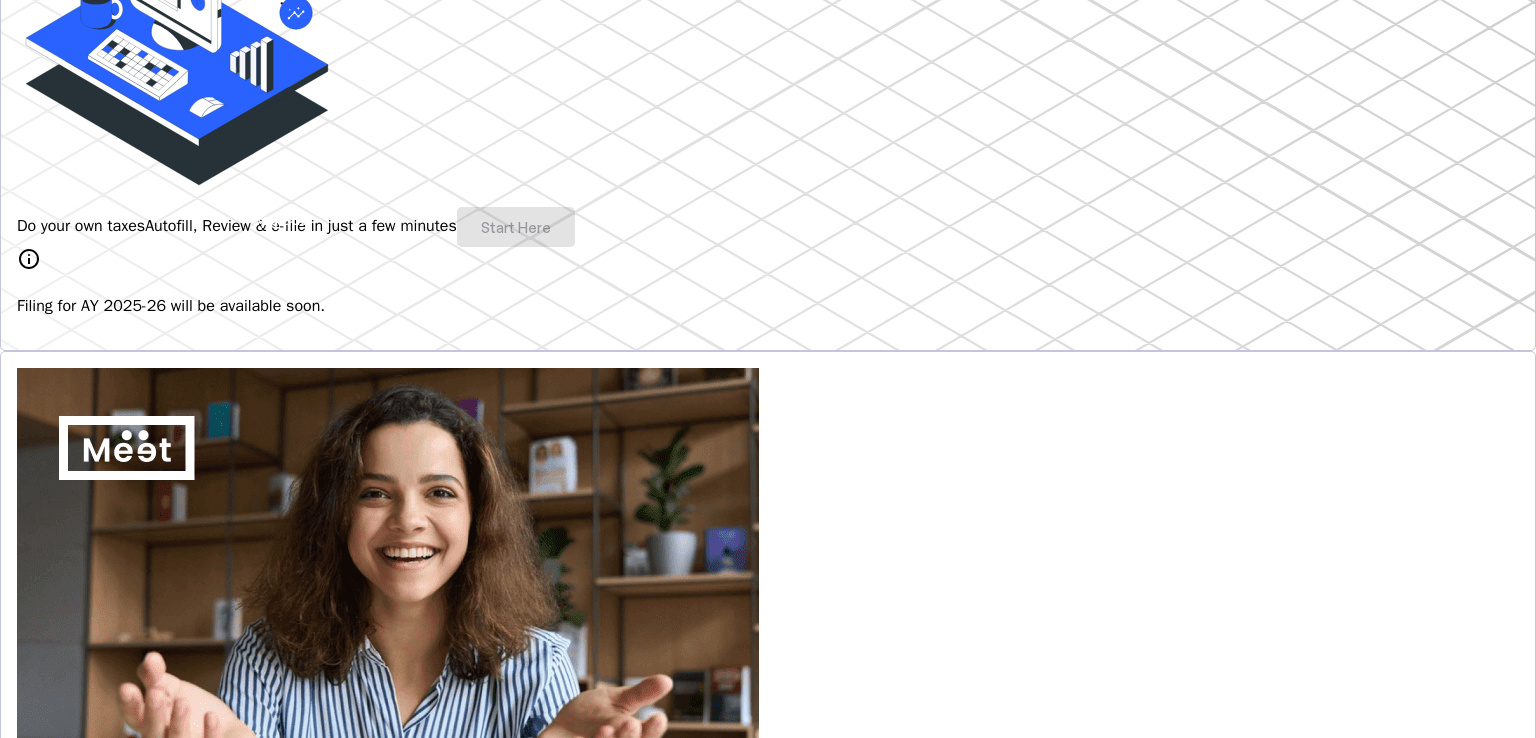 scroll, scrollTop: 300, scrollLeft: 0, axis: vertical 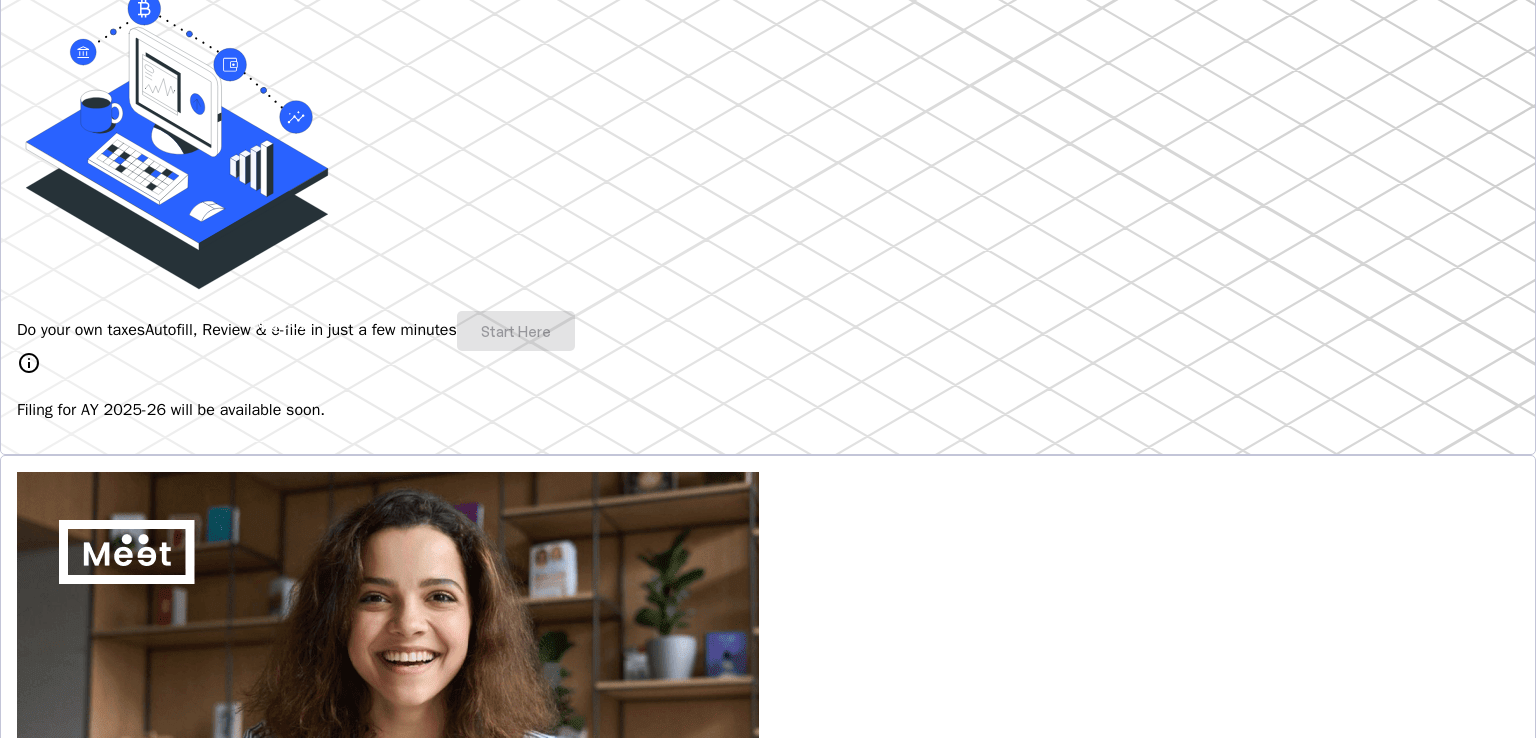 click on "Do your own taxes   Autofill, Review & e-file in just a few minutes   Start Here  info Filing for AY 2025-26 will be available soon." at bounding box center [768, 207] 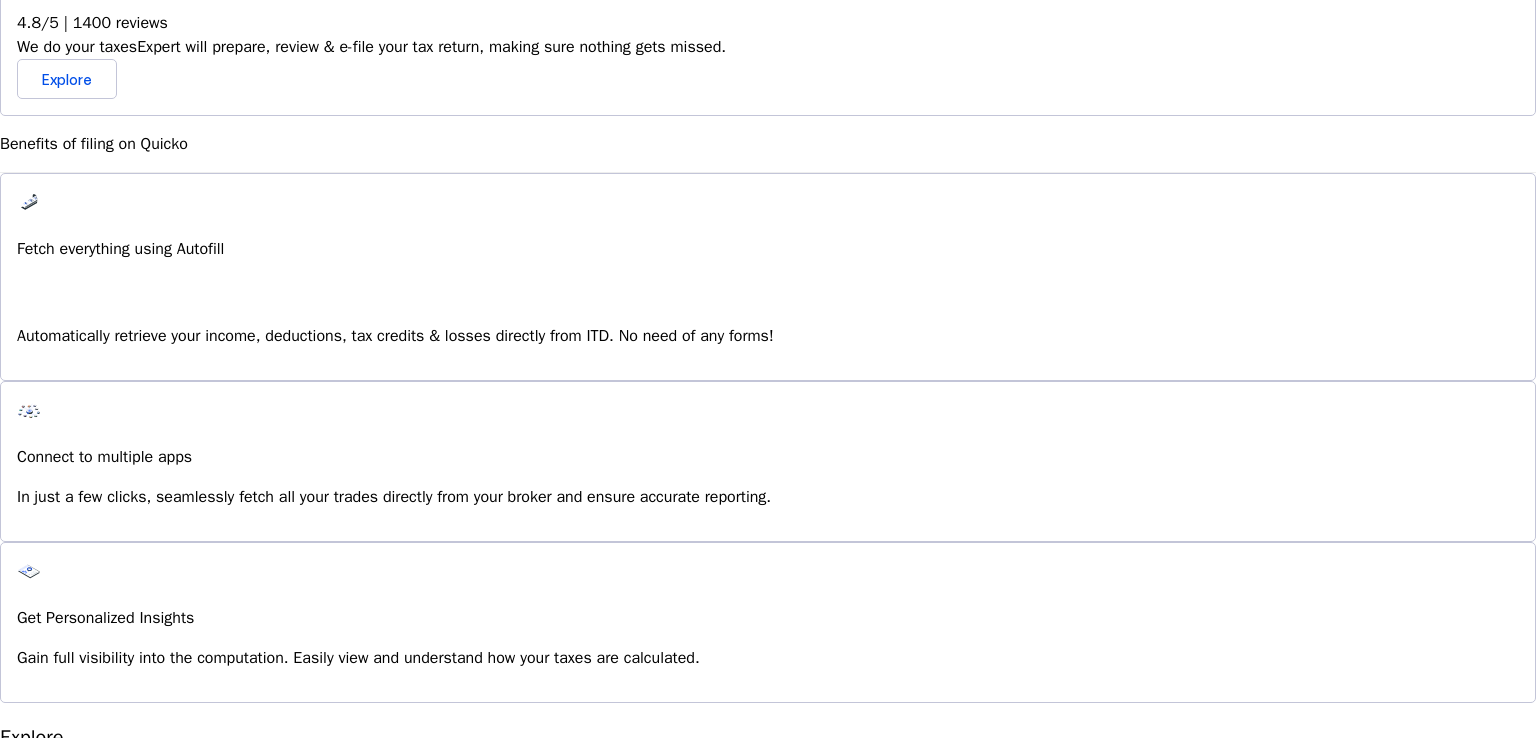 scroll, scrollTop: 1300, scrollLeft: 0, axis: vertical 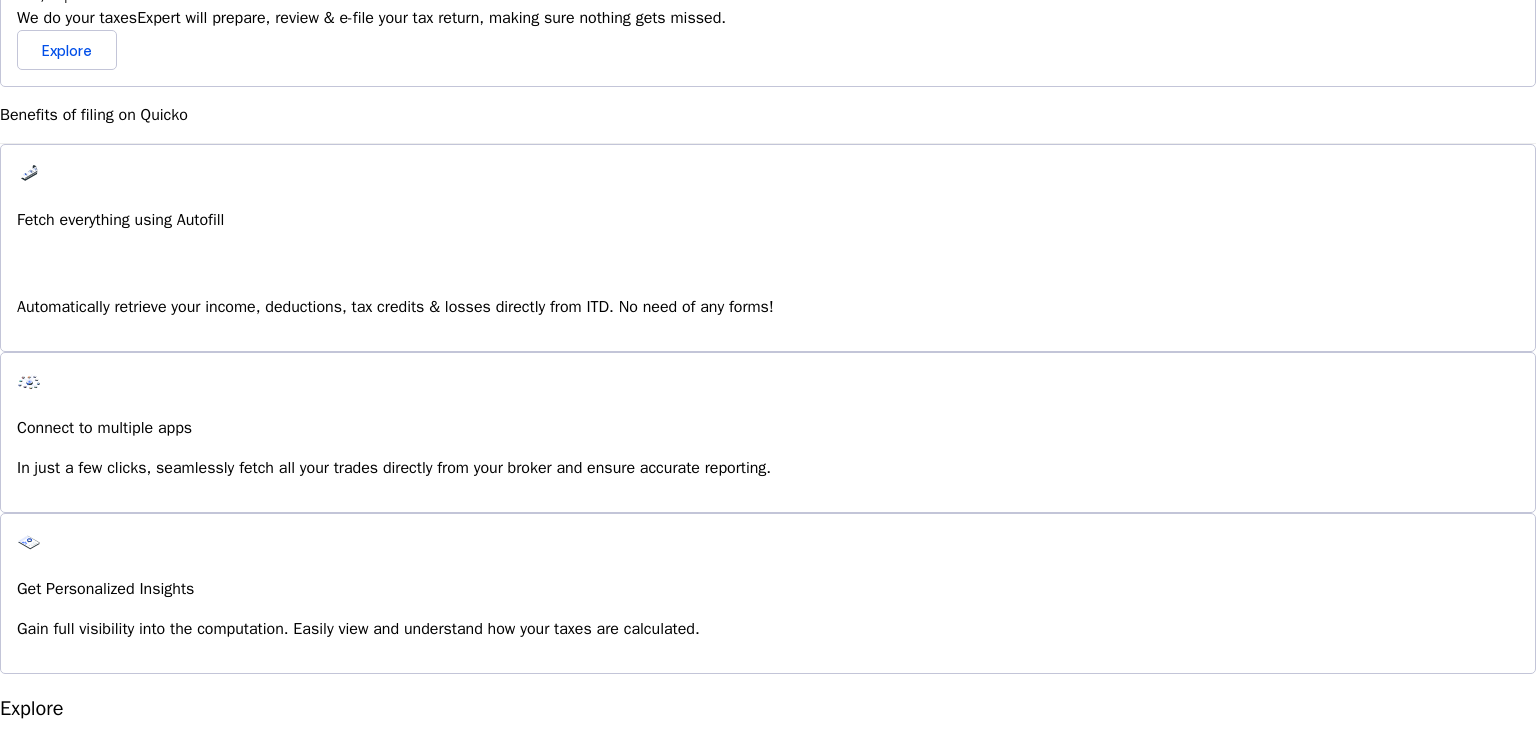 click on "File your ITR for previous years seamlessly. Stay compliant by easily addressing any pending filings." at bounding box center [768, 1307] 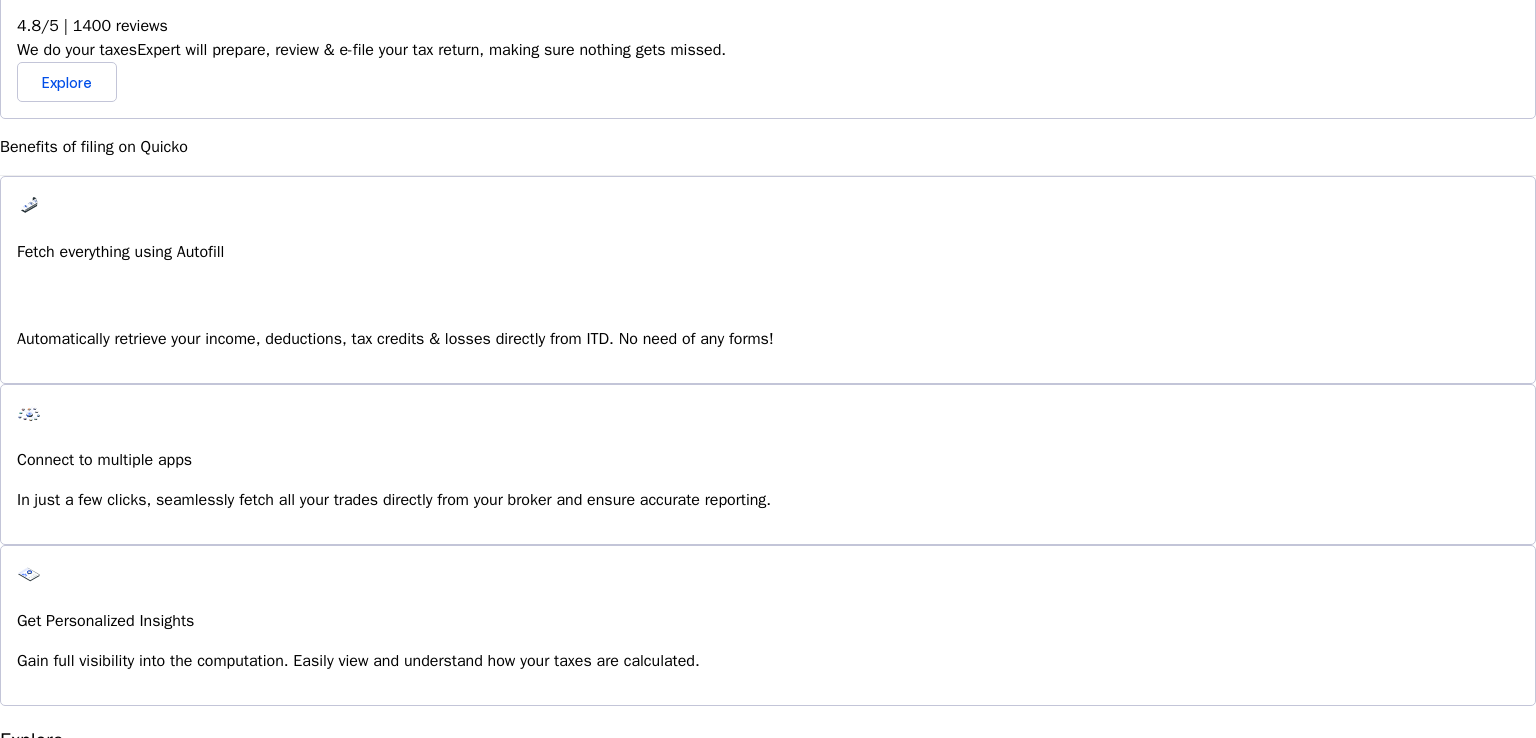 click on "View E-Filed Returns Access & view history of previously filed ITRs, conveniently download ITR forms & acknowledgments. Explore" at bounding box center (768, 1165) 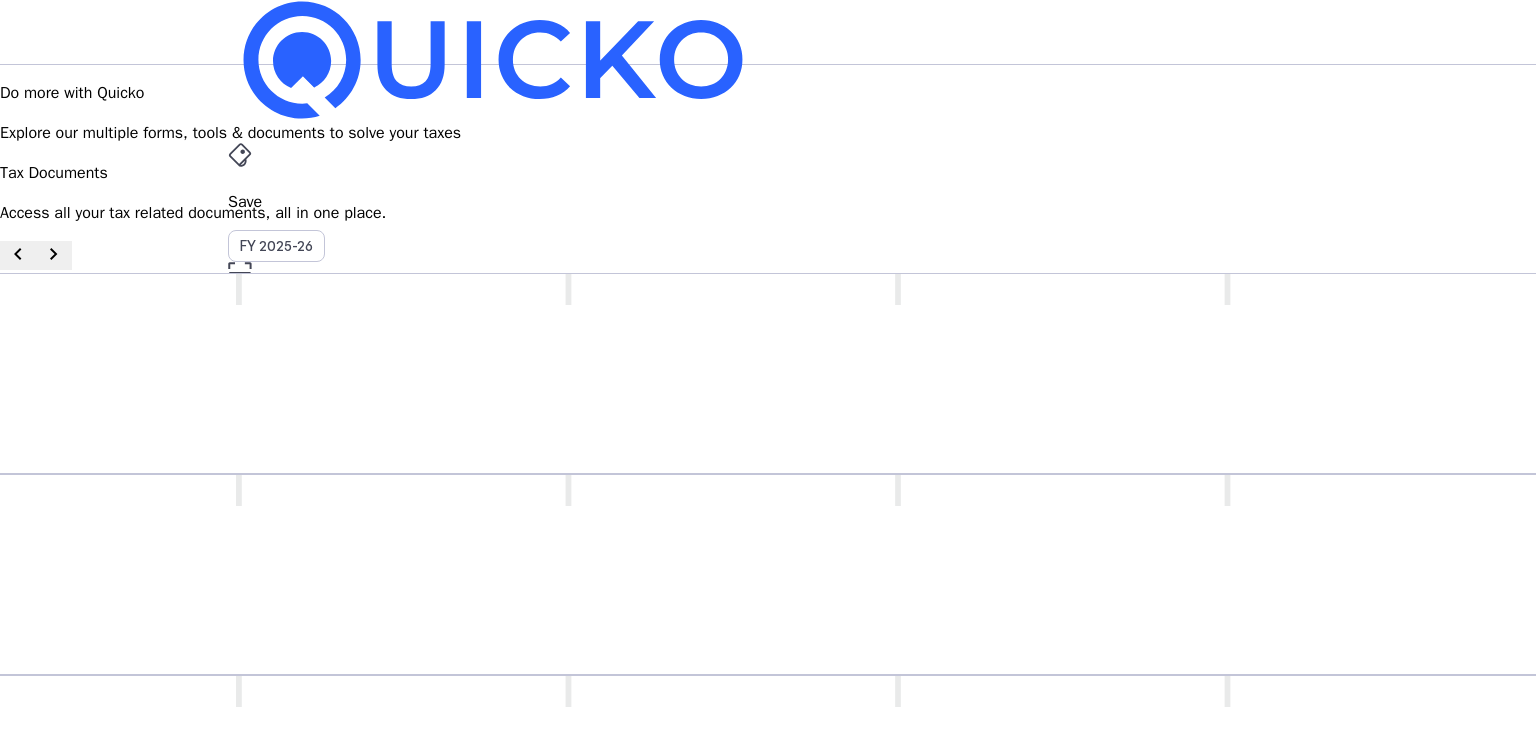 scroll, scrollTop: 100, scrollLeft: 0, axis: vertical 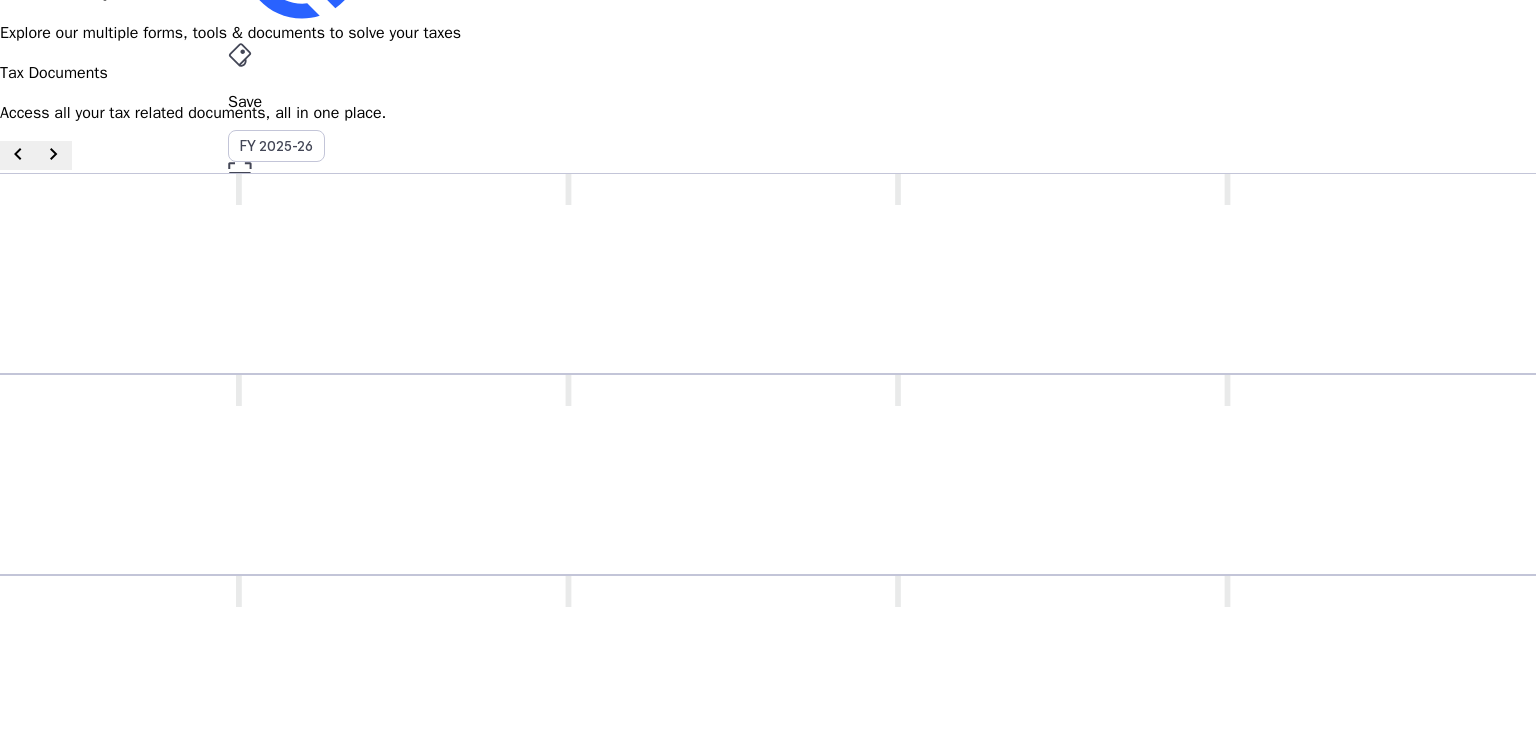 click on "Download as .pdf" at bounding box center (900, 956) 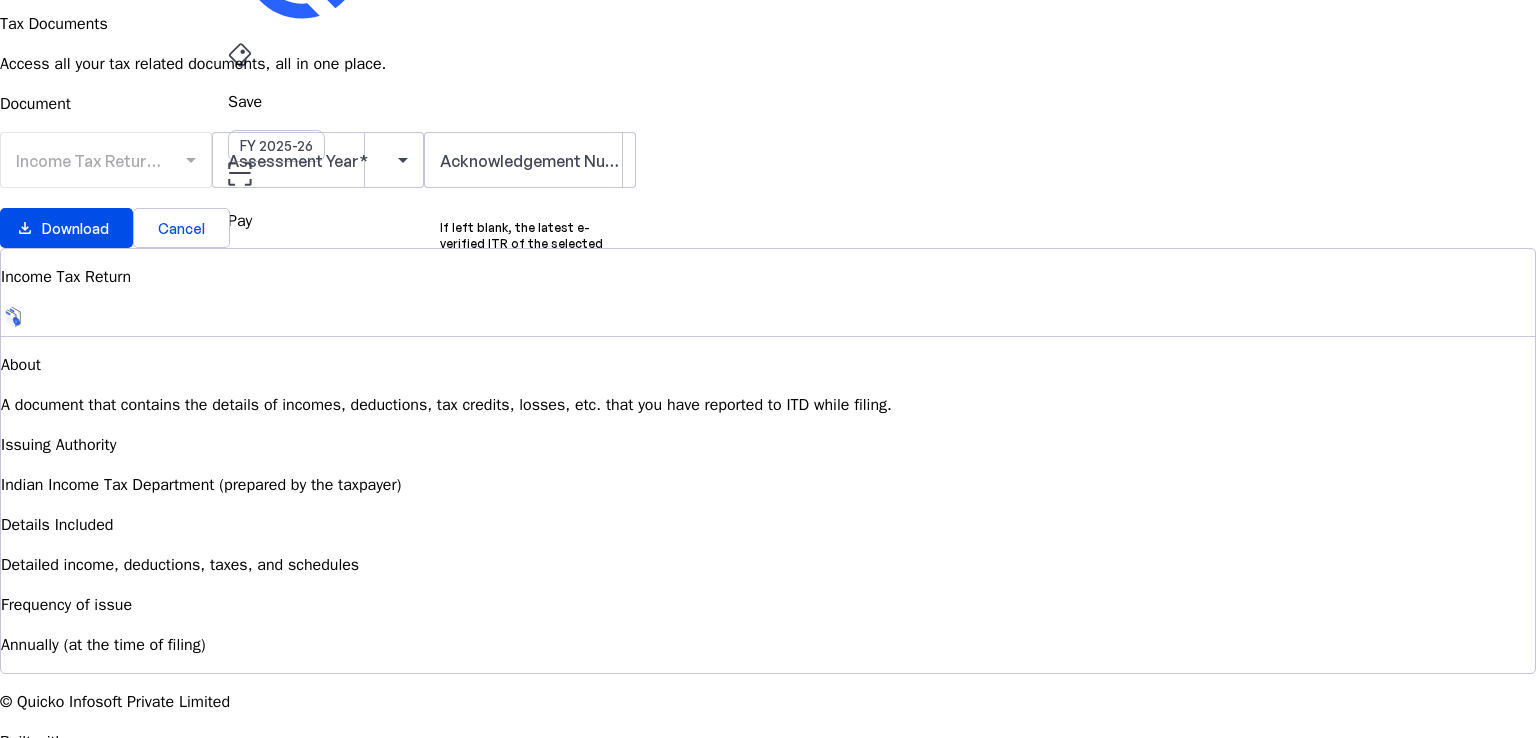 scroll, scrollTop: 0, scrollLeft: 0, axis: both 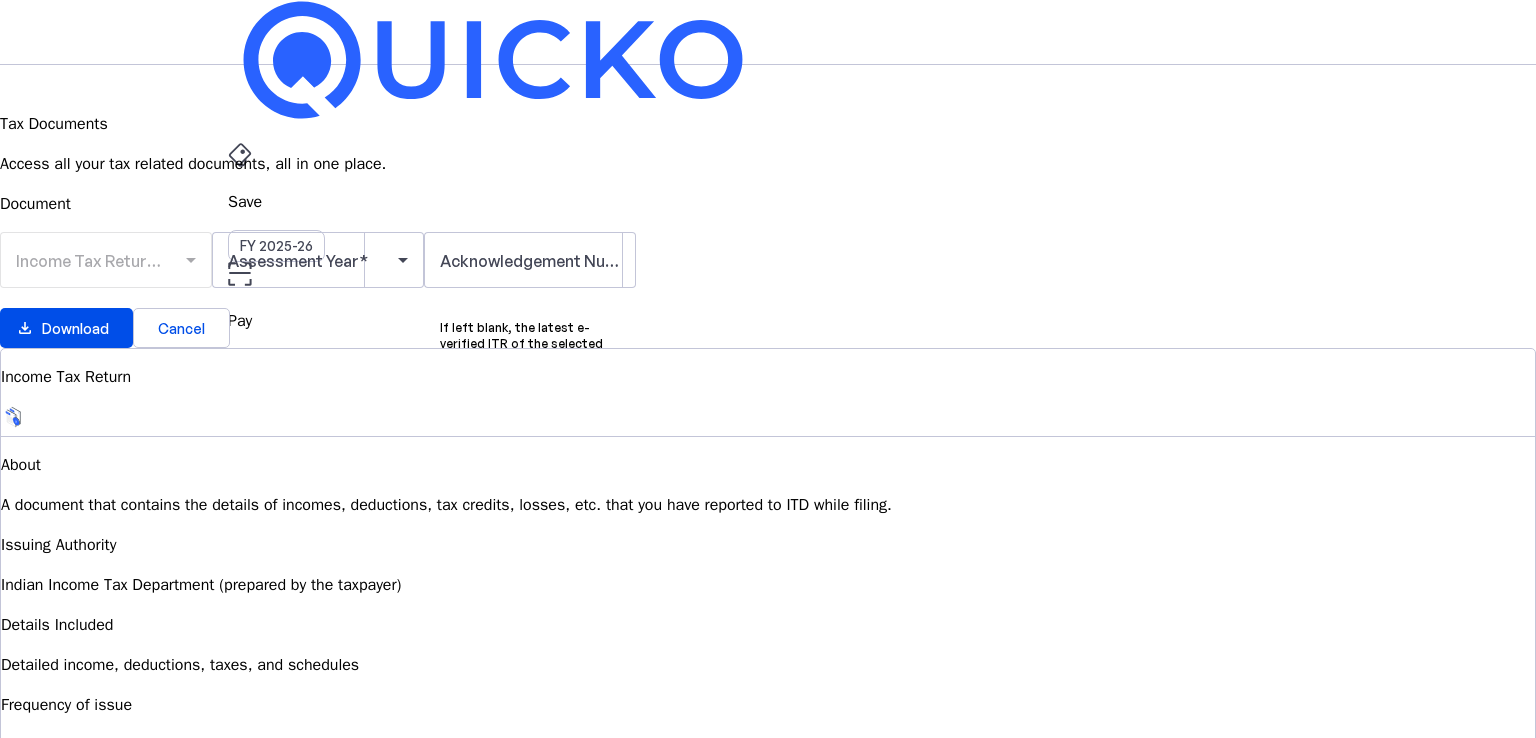 click on "Income Tax Return (ITR)" at bounding box center (106, 270) 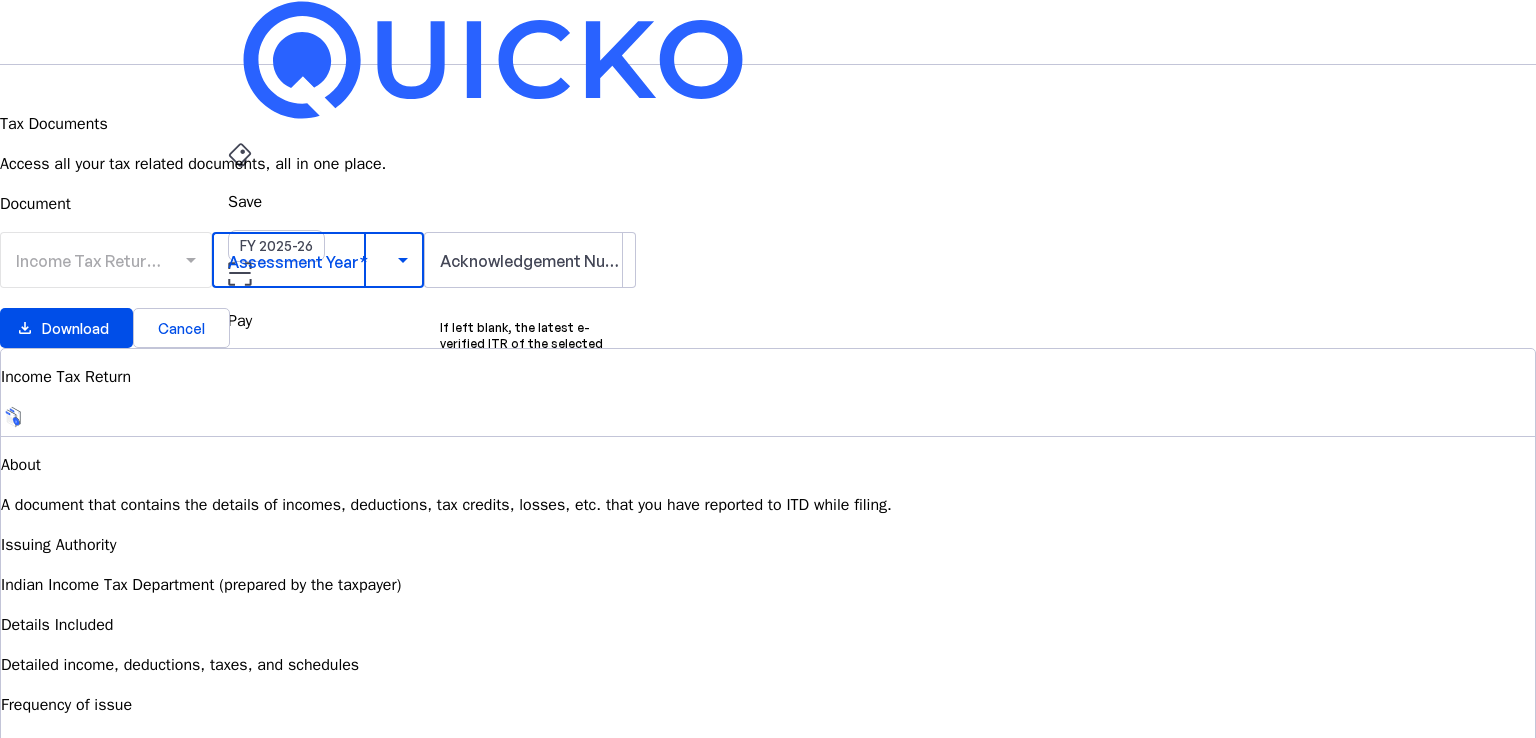 click at bounding box center [313, 260] 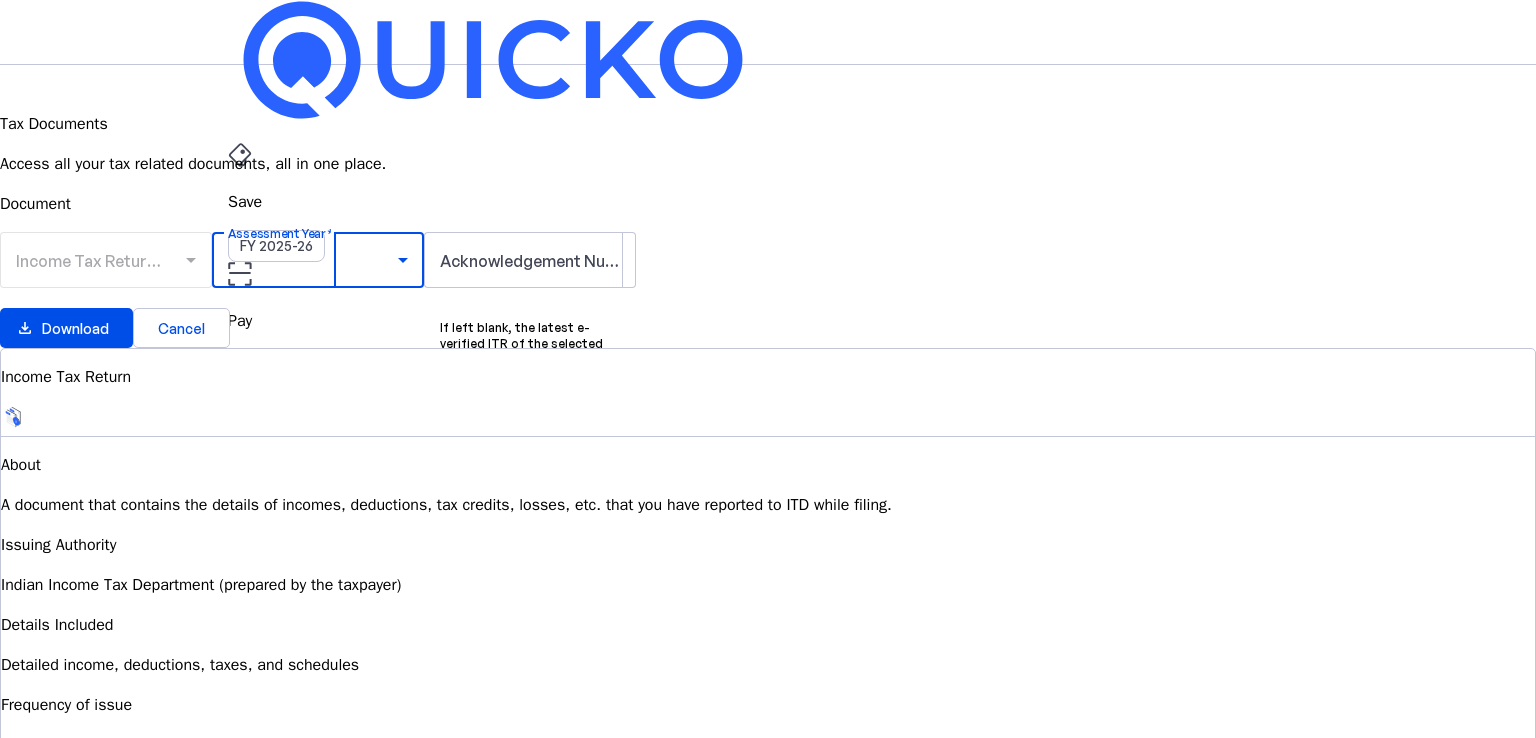 click on "AY 2025-26" at bounding box center (309, 989) 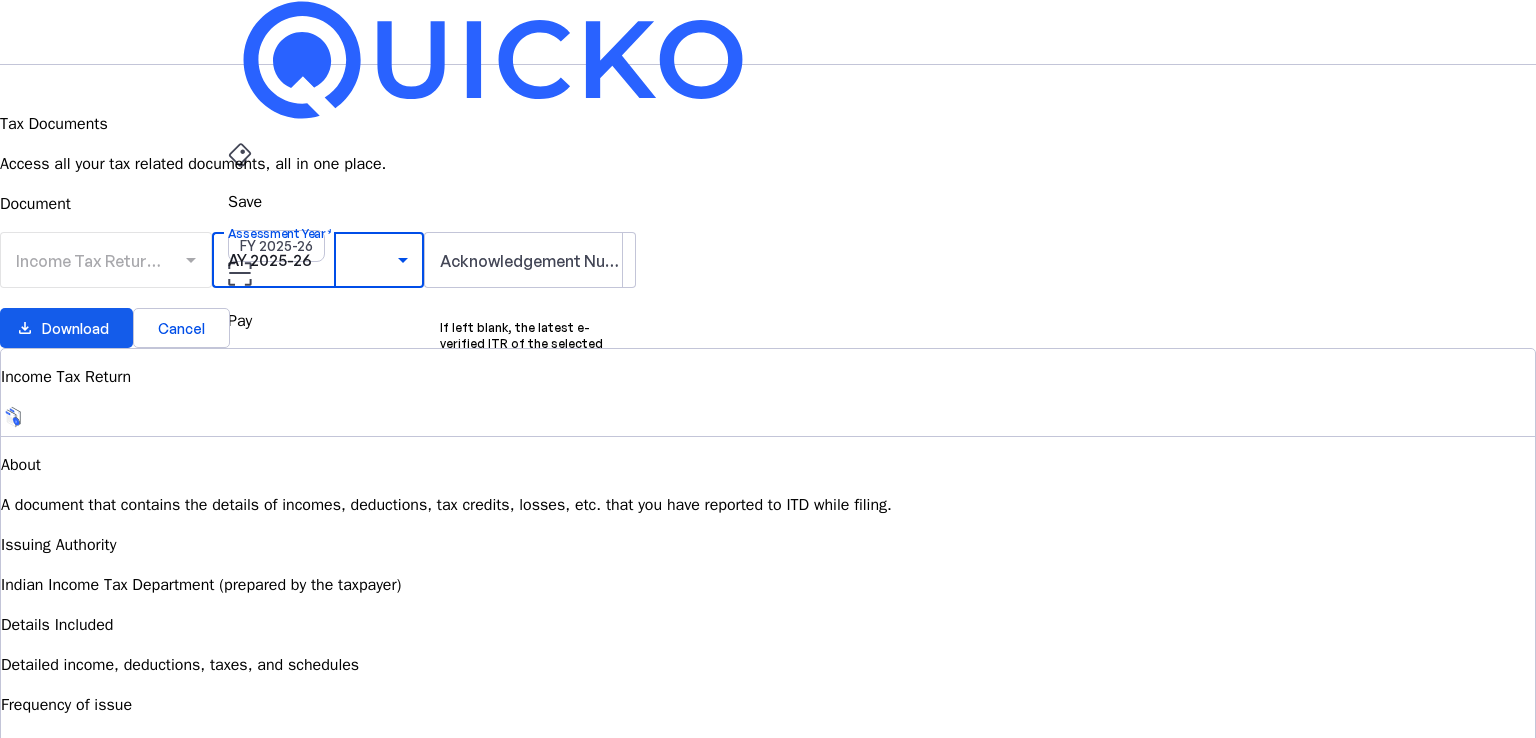 click on "Download" at bounding box center [75, 328] 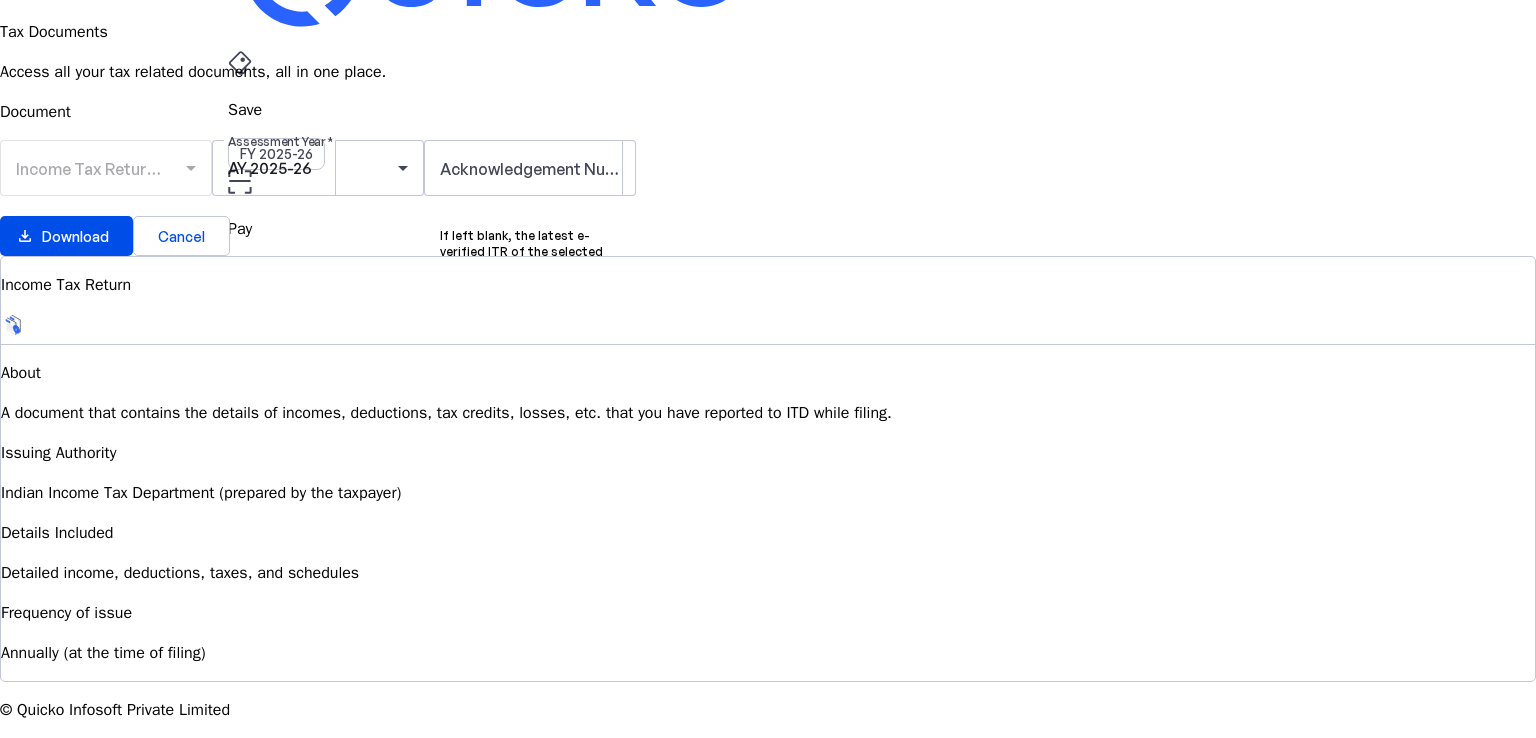 scroll, scrollTop: 93, scrollLeft: 0, axis: vertical 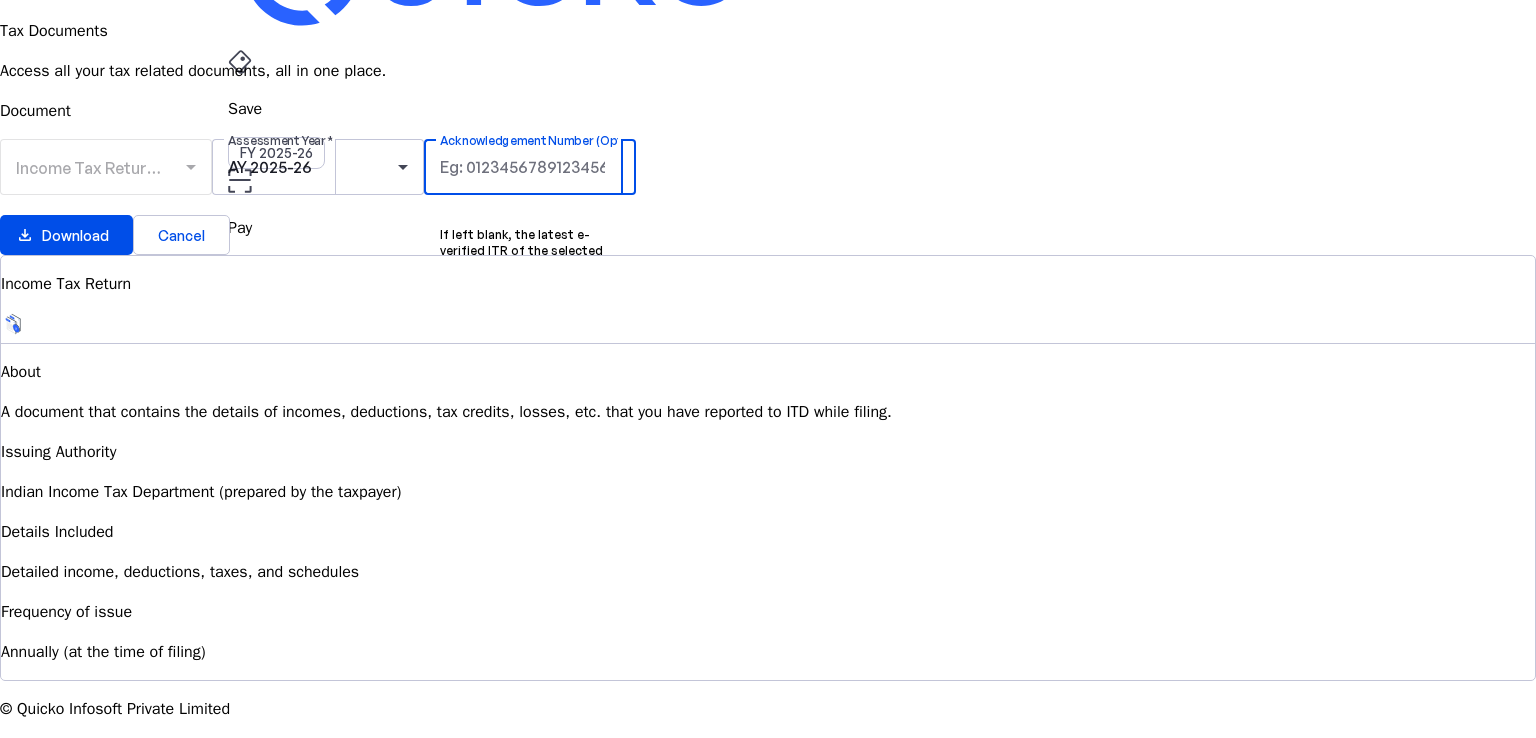 click on "Acknowledgement Number (Optional)" at bounding box center (530, 167) 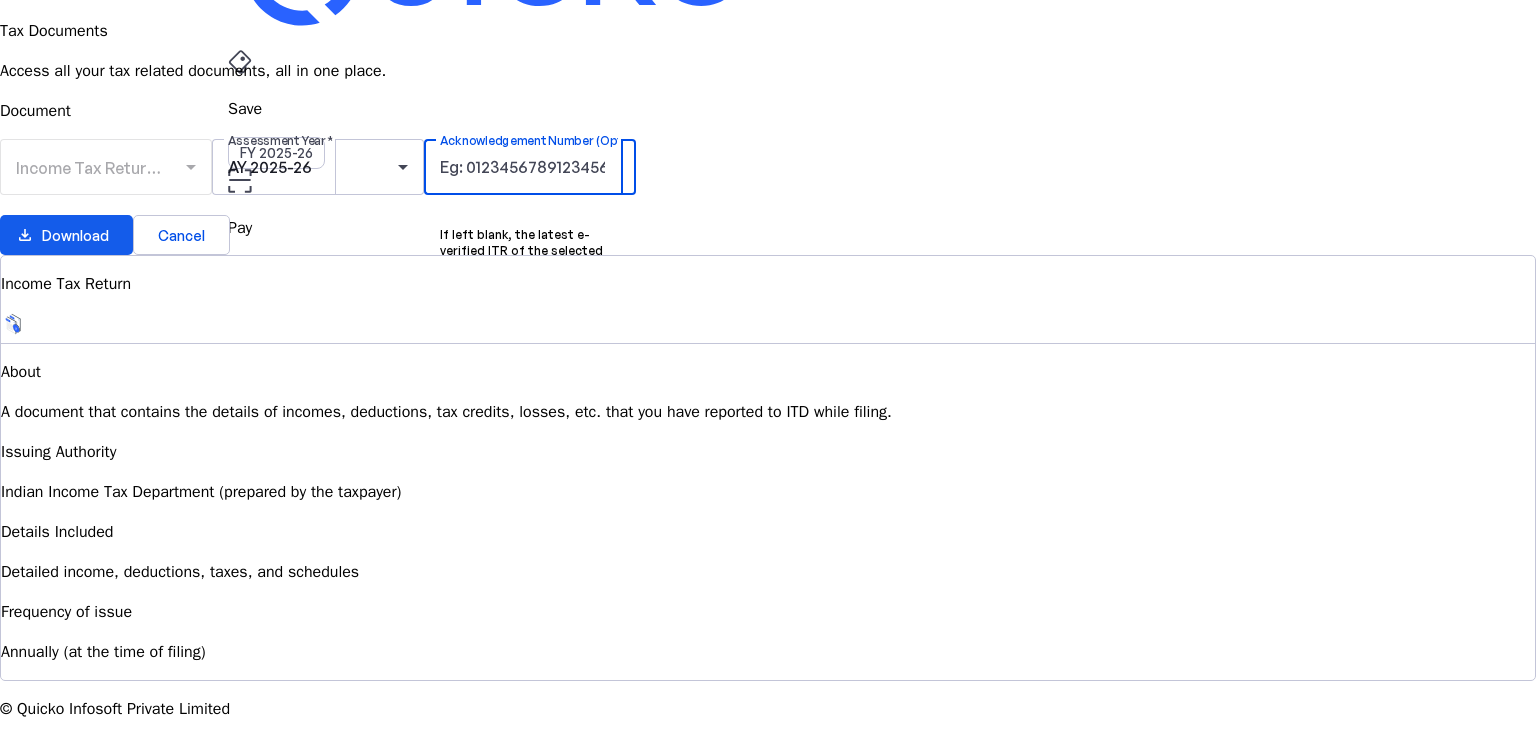 click at bounding box center (66, 235) 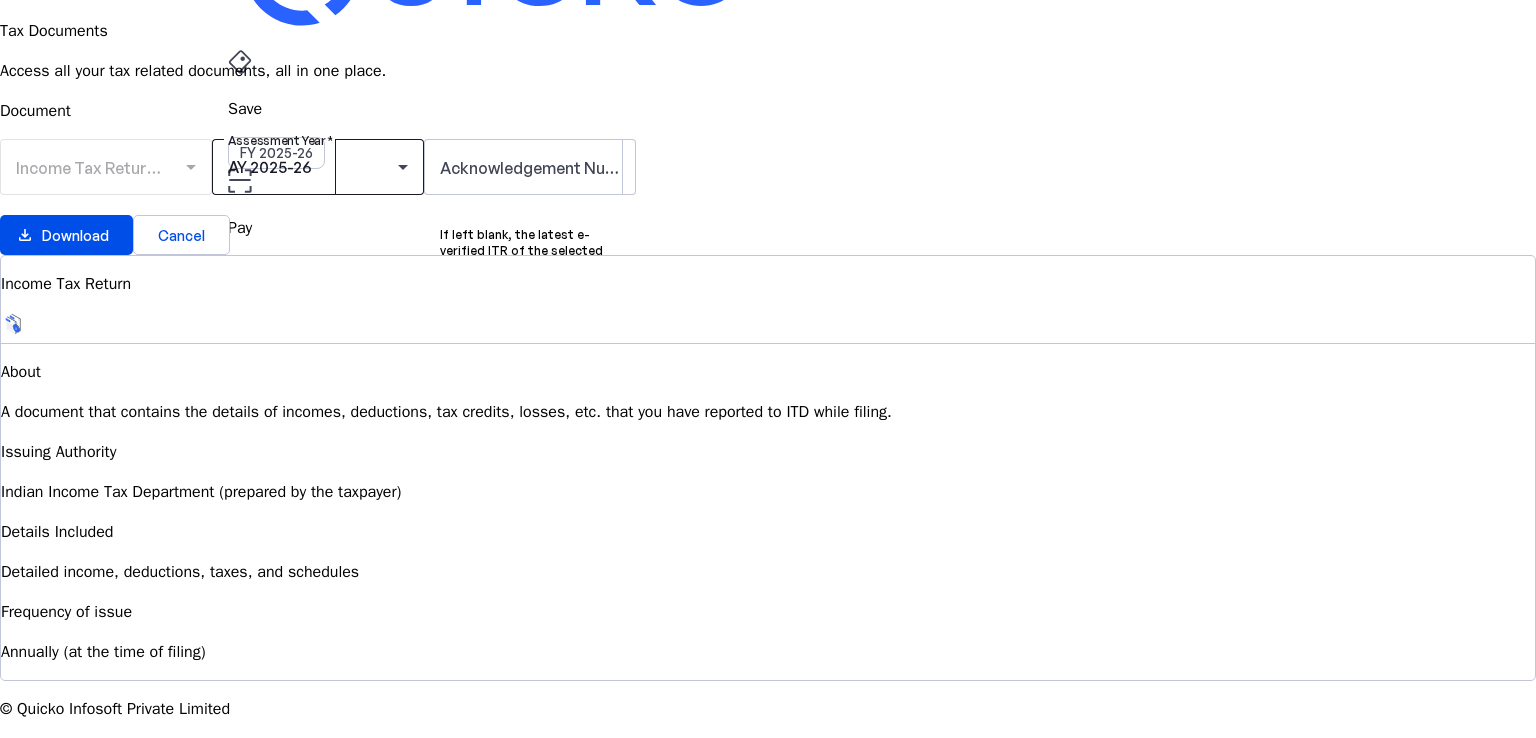 click on "AY 2025-26" at bounding box center [313, 167] 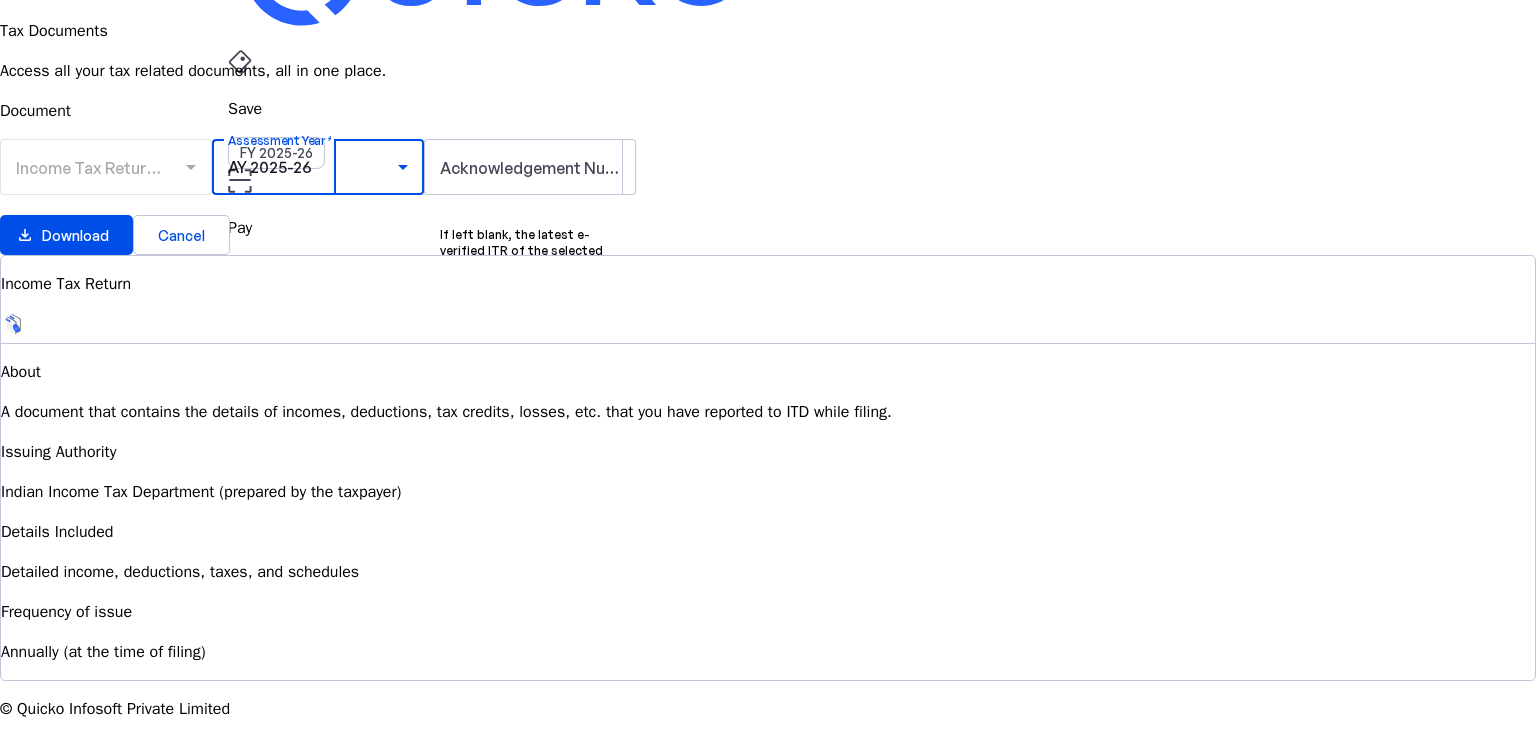 click at bounding box center (768, 864) 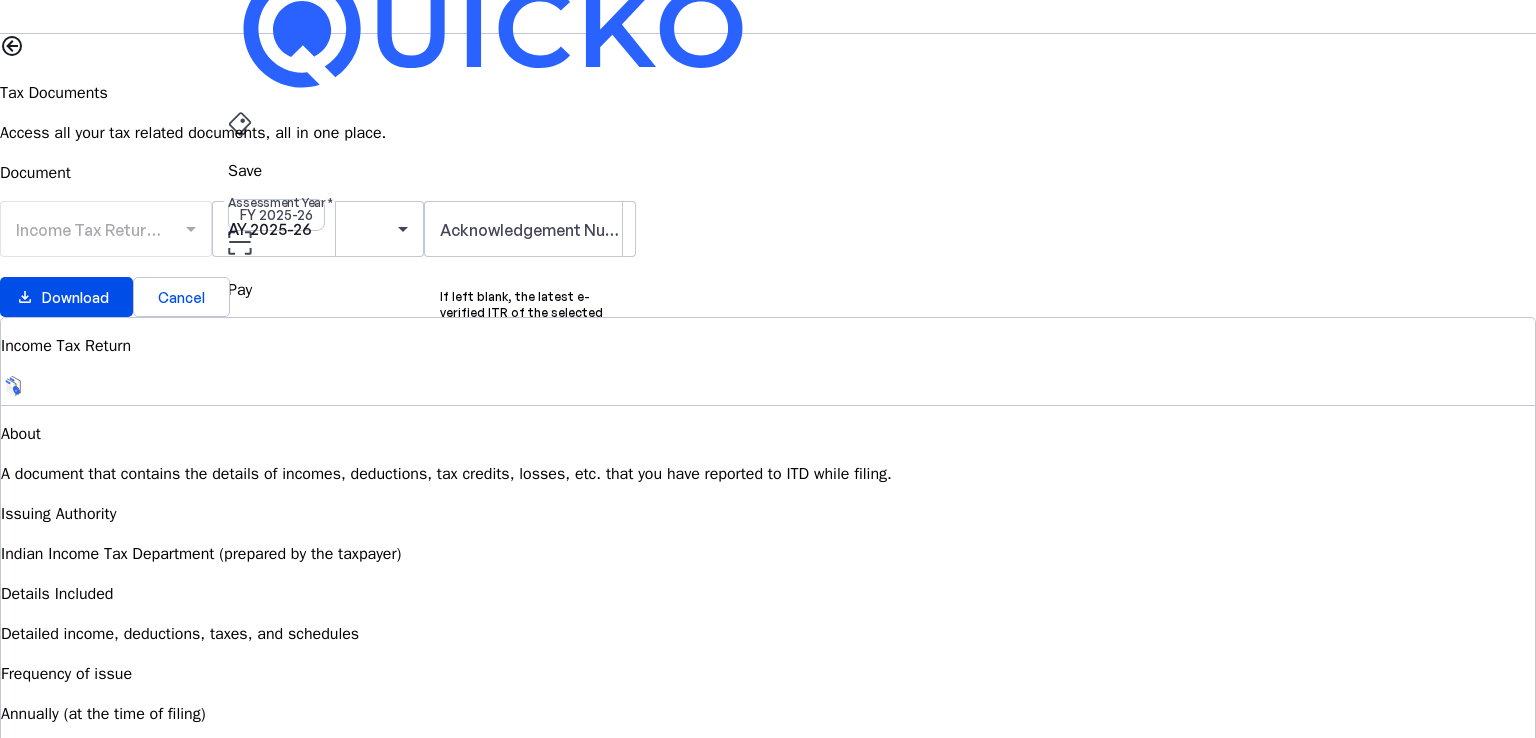 scroll, scrollTop: 0, scrollLeft: 0, axis: both 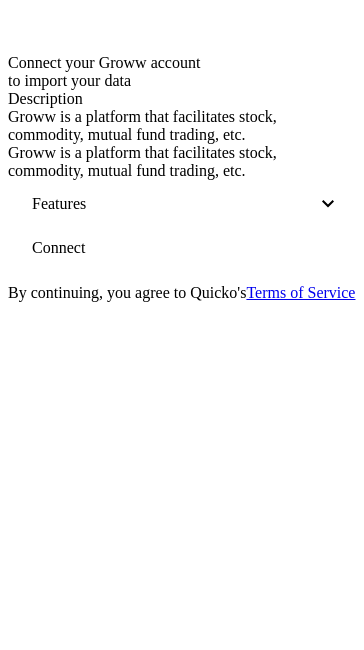 click on "Connect" at bounding box center [58, 248] 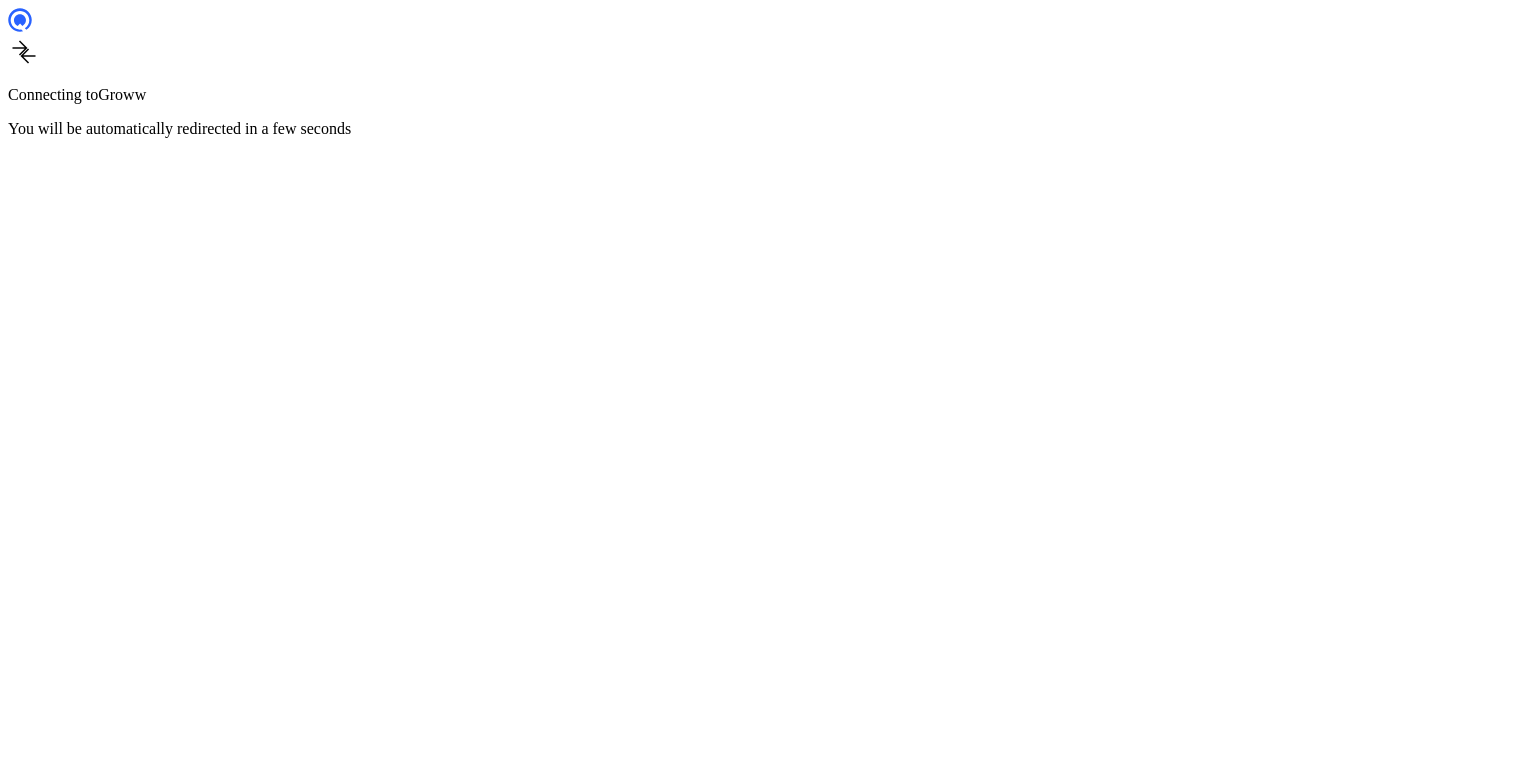 scroll, scrollTop: 0, scrollLeft: 0, axis: both 